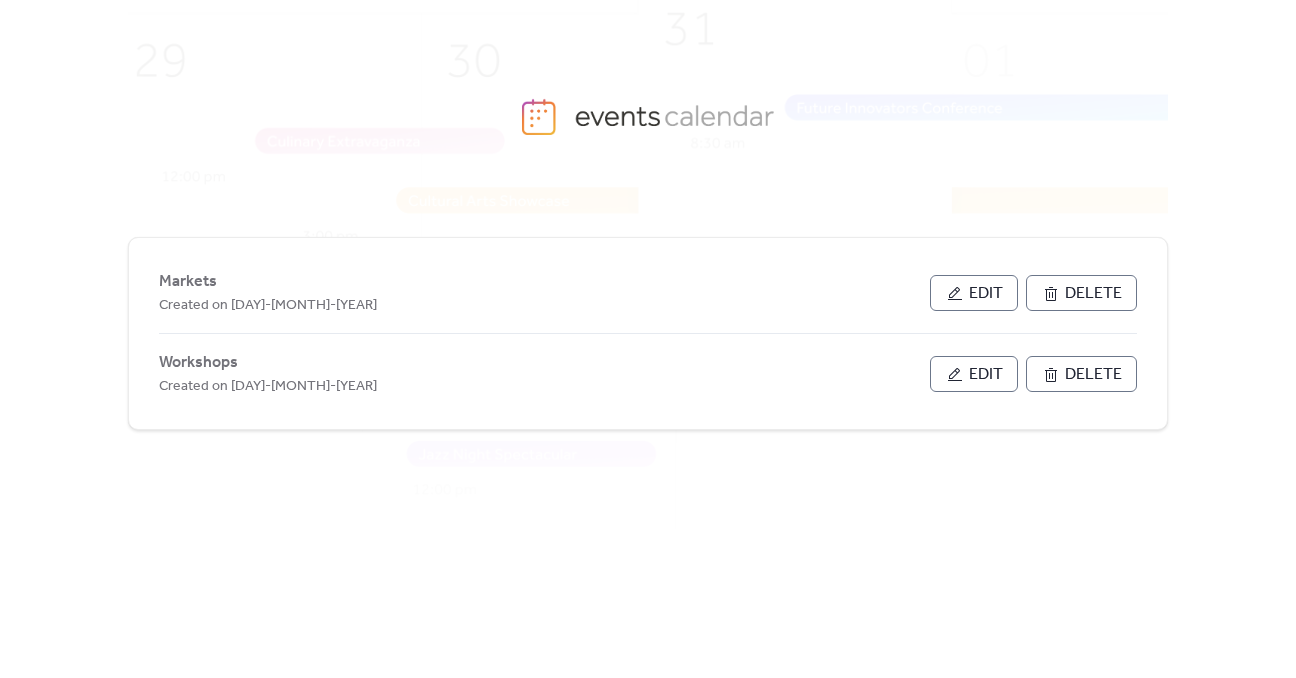 scroll, scrollTop: 0, scrollLeft: 0, axis: both 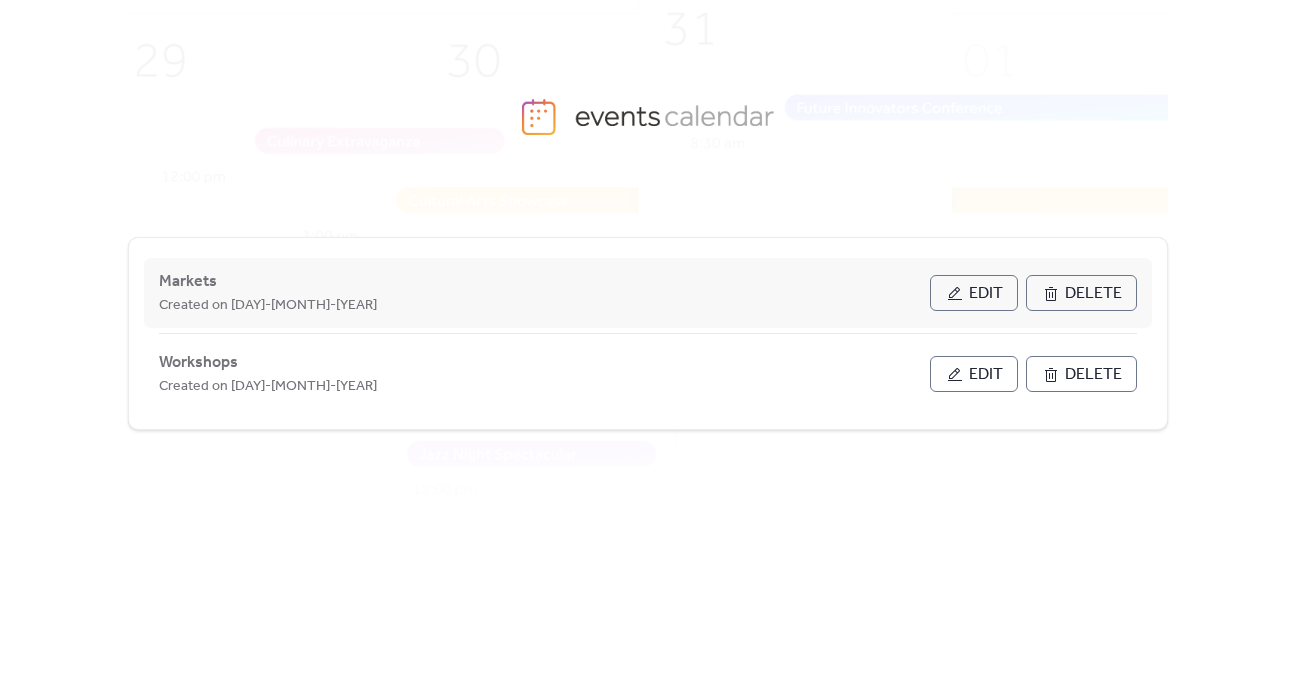 click on "Edit" at bounding box center [986, 294] 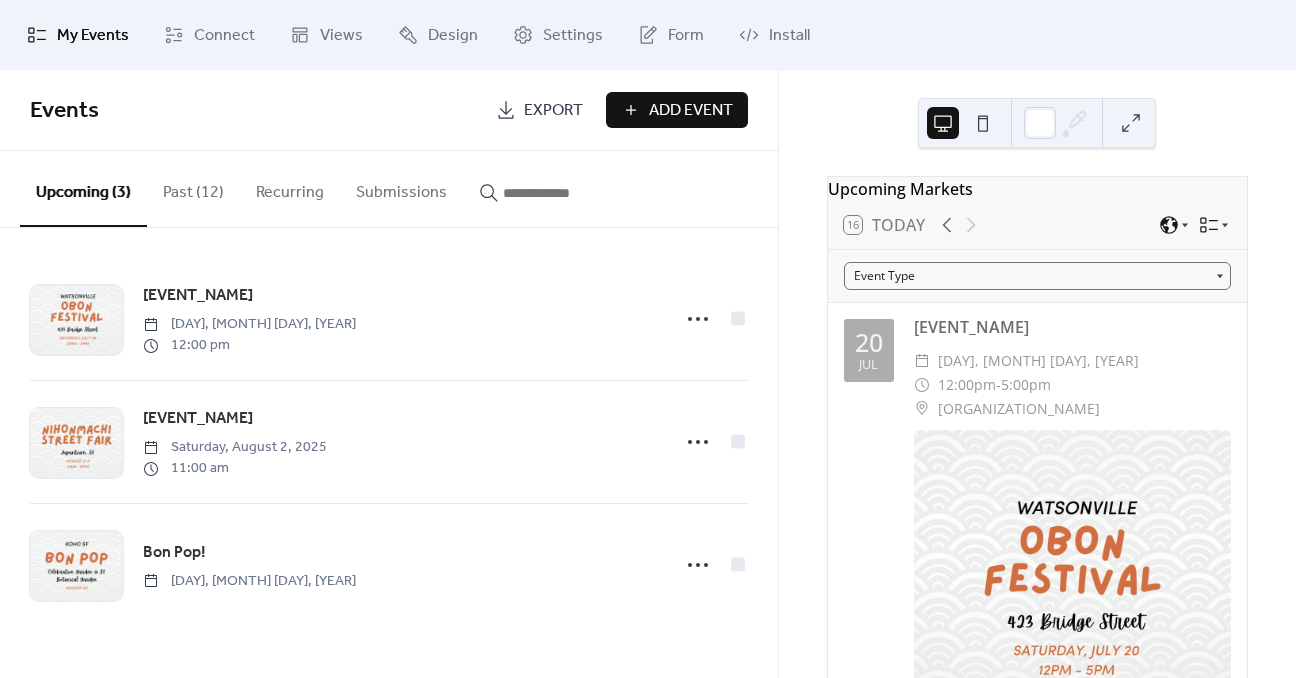 click on "Add Event" at bounding box center [677, 110] 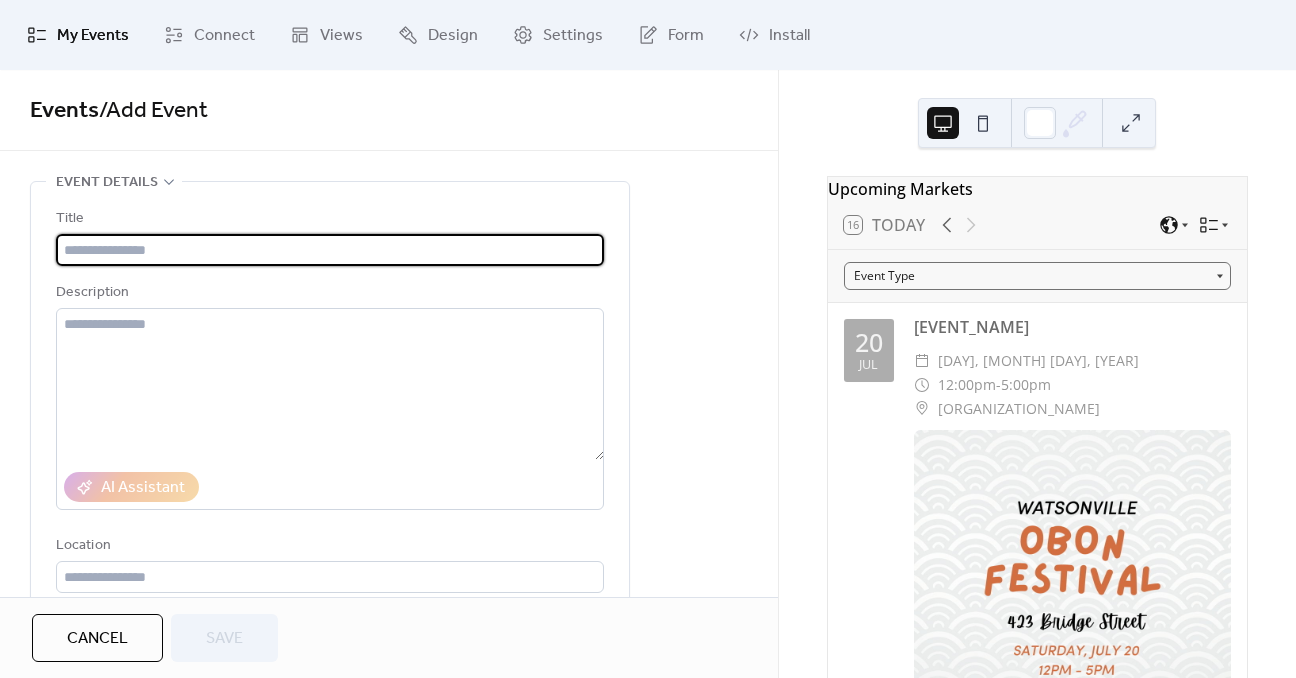 type on "*" 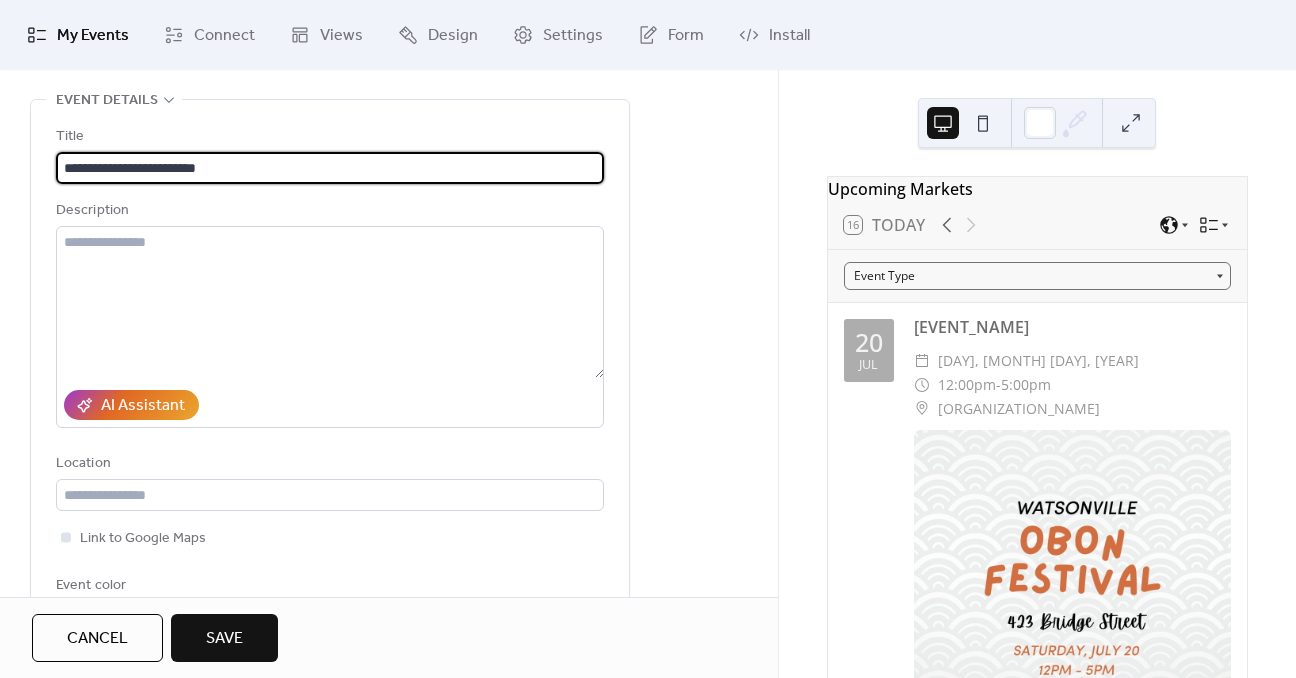 scroll, scrollTop: 200, scrollLeft: 0, axis: vertical 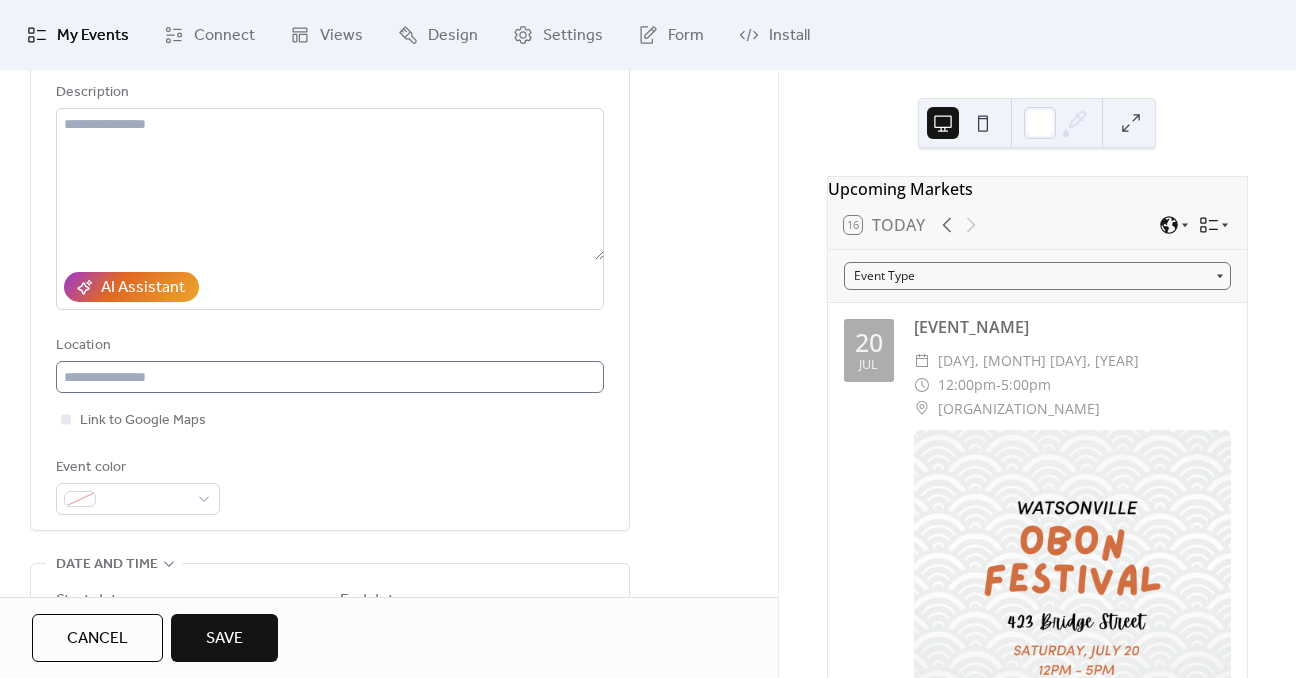 type on "**********" 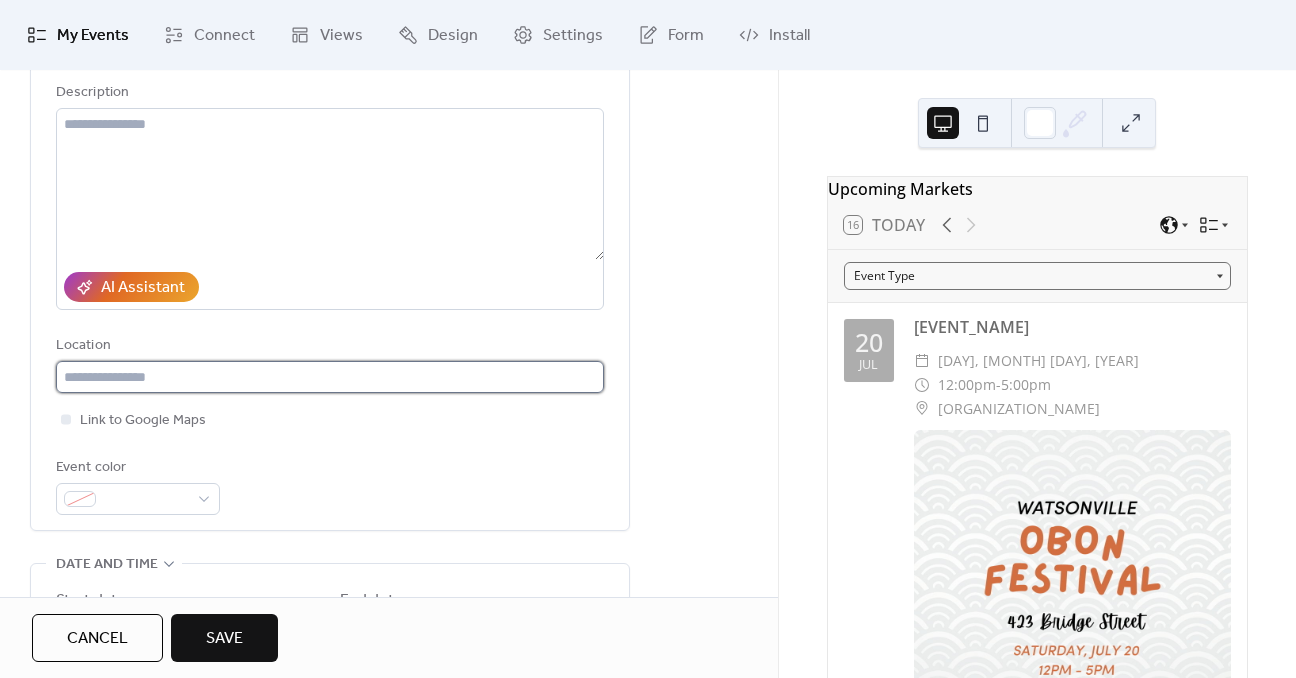 click at bounding box center [330, 377] 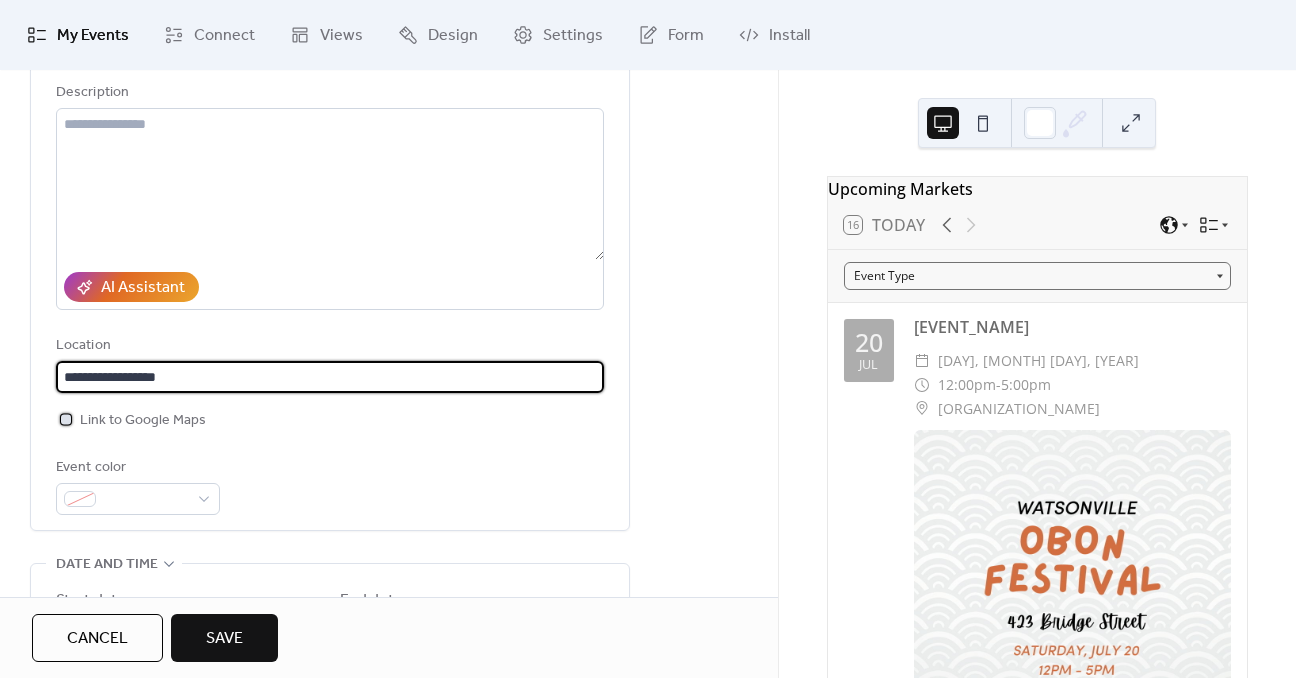 click on "Link to Google Maps" at bounding box center (143, 421) 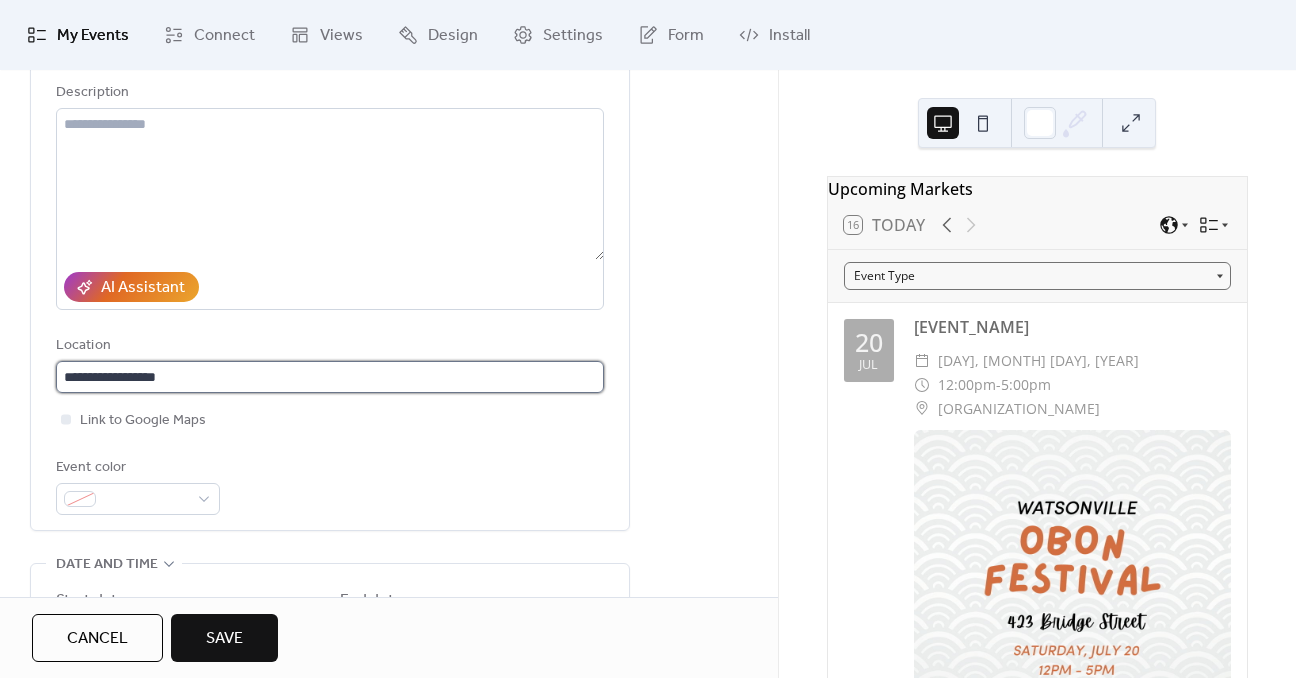 click on "**********" at bounding box center (330, 377) 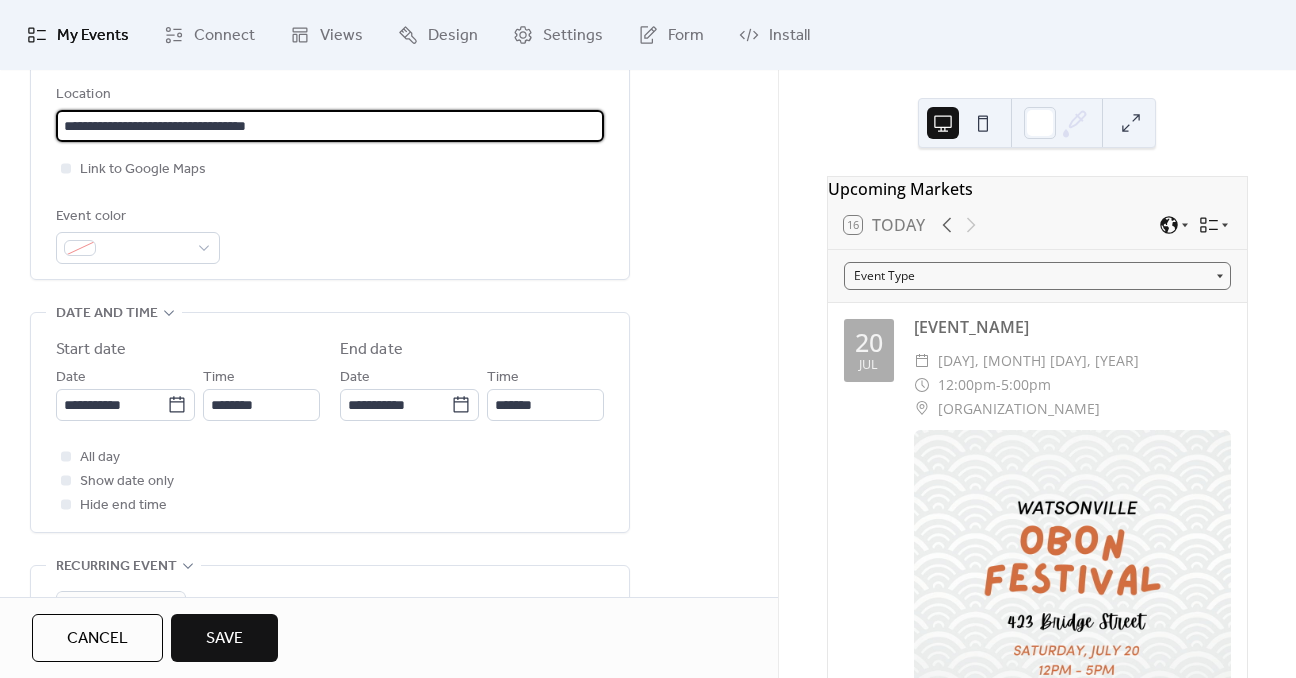 scroll, scrollTop: 500, scrollLeft: 0, axis: vertical 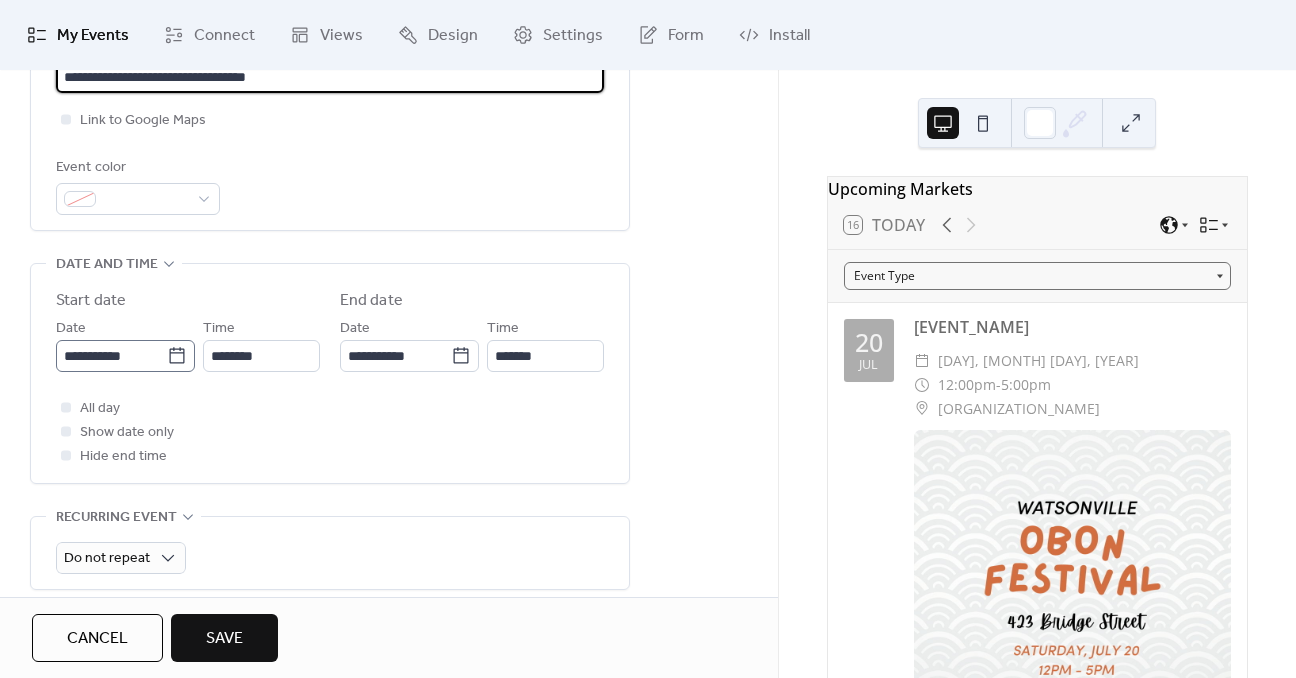 type on "**********" 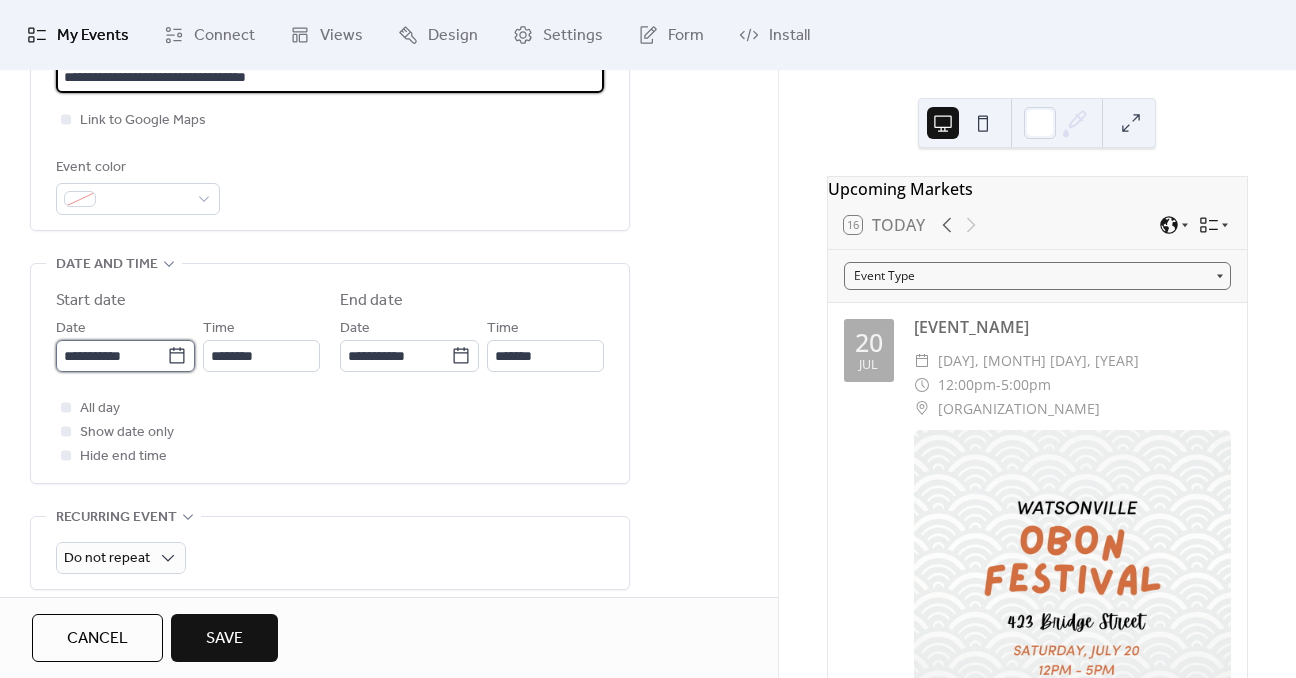 click on "**********" at bounding box center [111, 356] 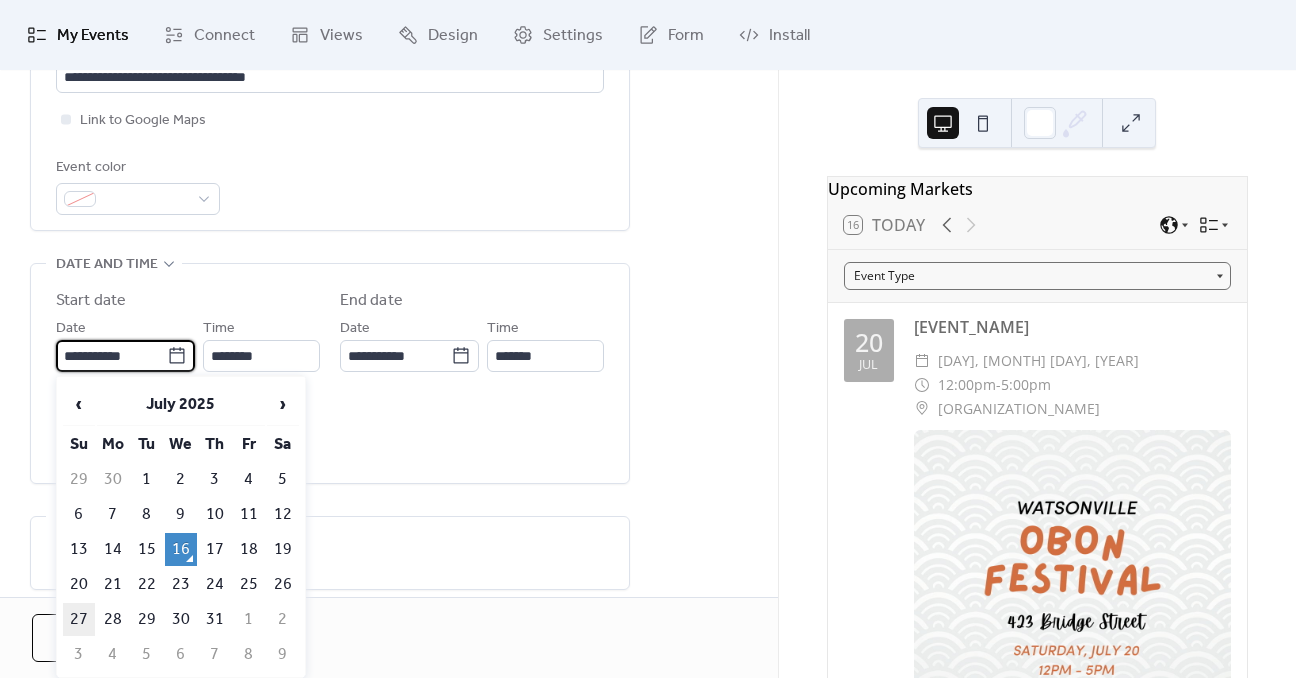 click on "27" at bounding box center [79, 619] 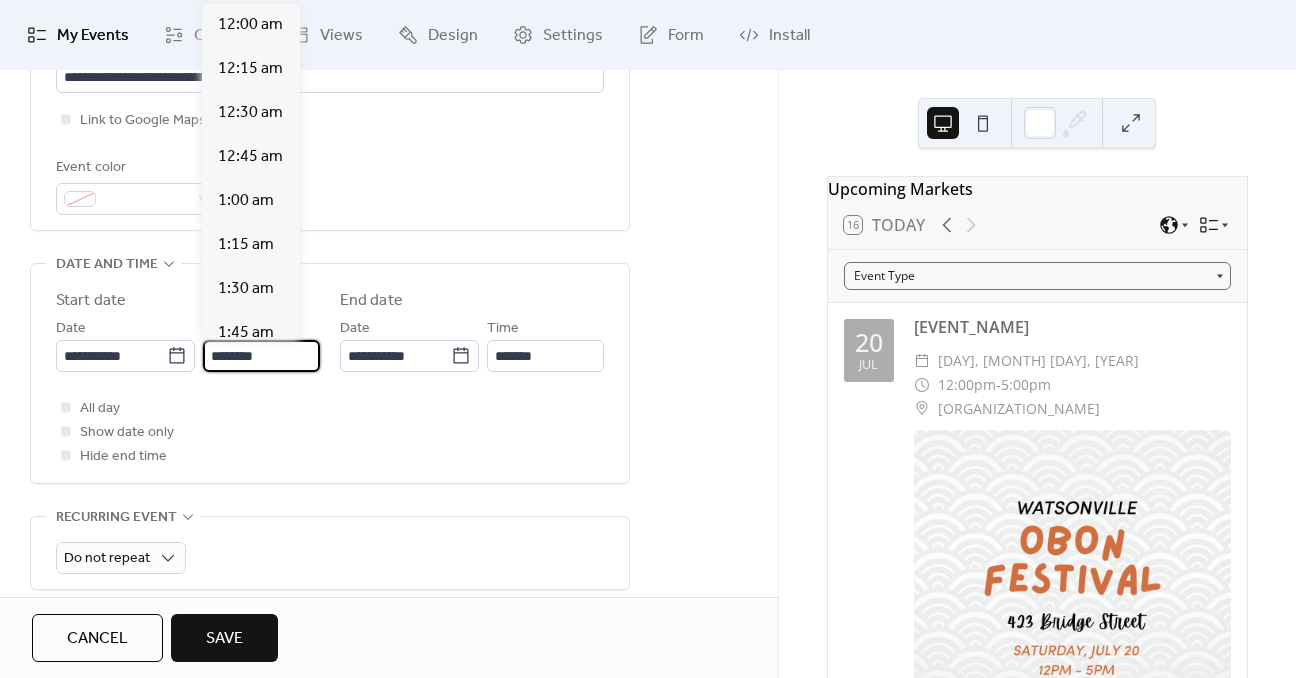 click on "********" at bounding box center (261, 356) 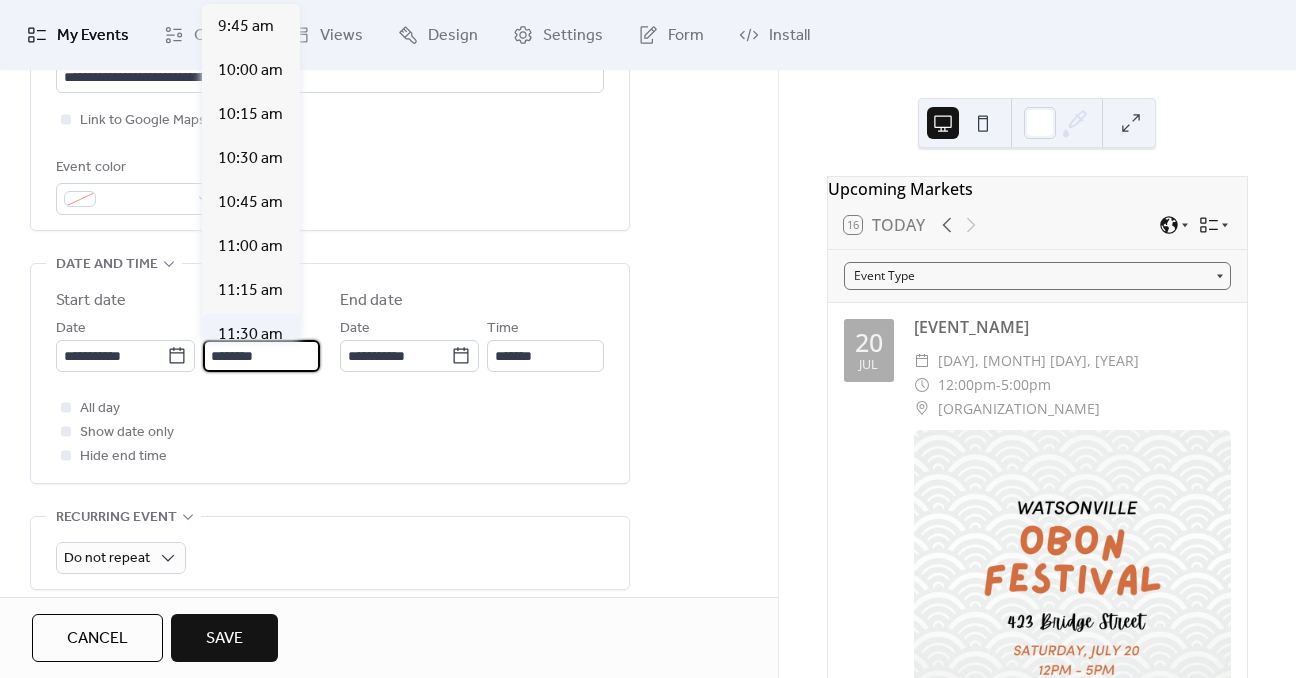 scroll, scrollTop: 1712, scrollLeft: 0, axis: vertical 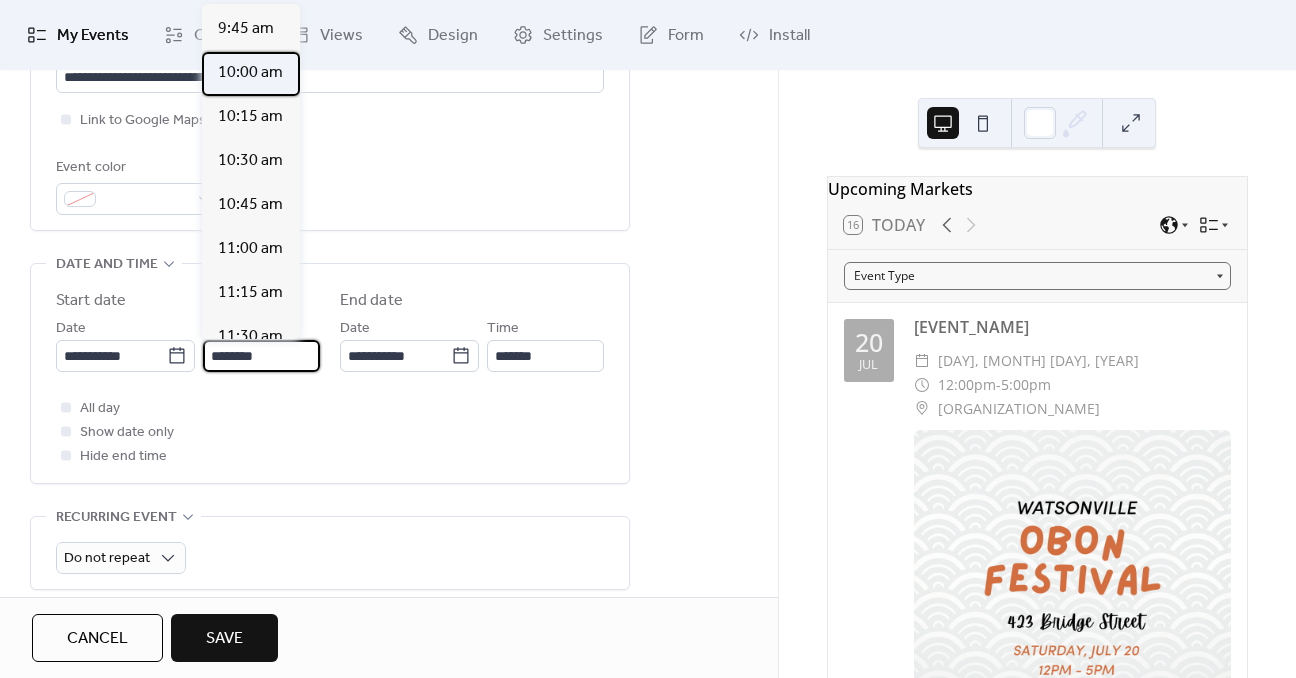 click on "10:00 am" at bounding box center [250, 73] 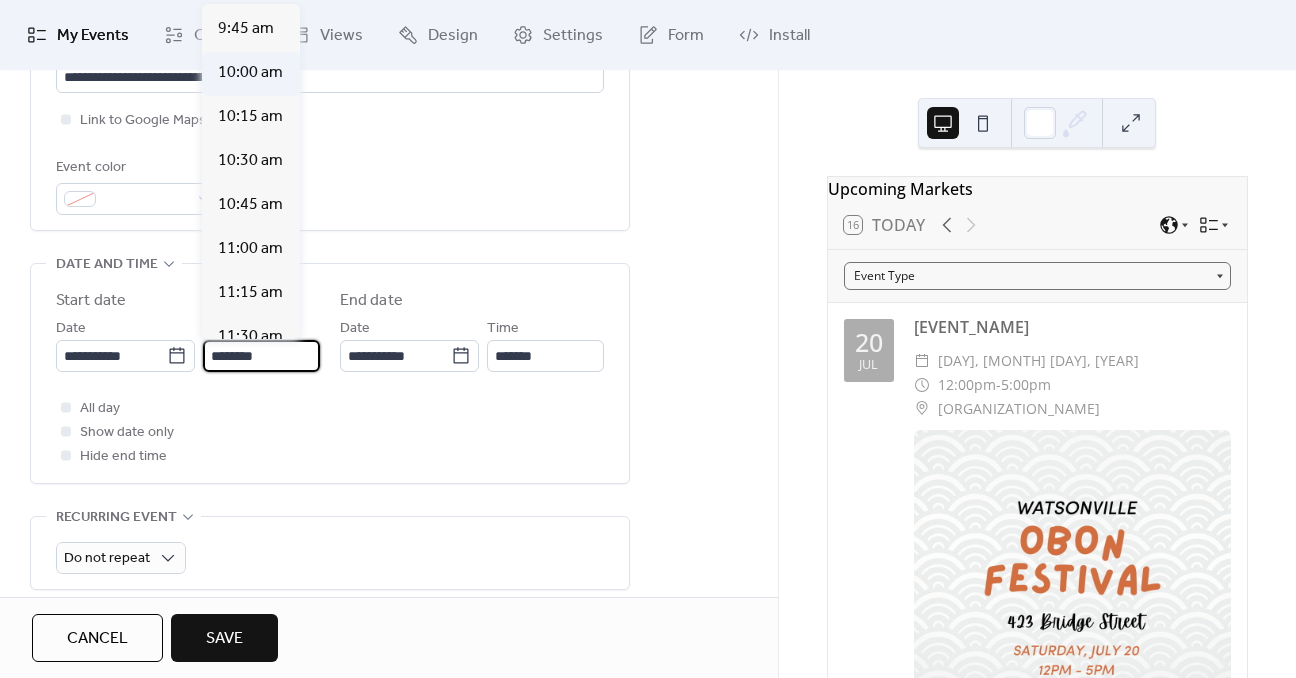 type on "********" 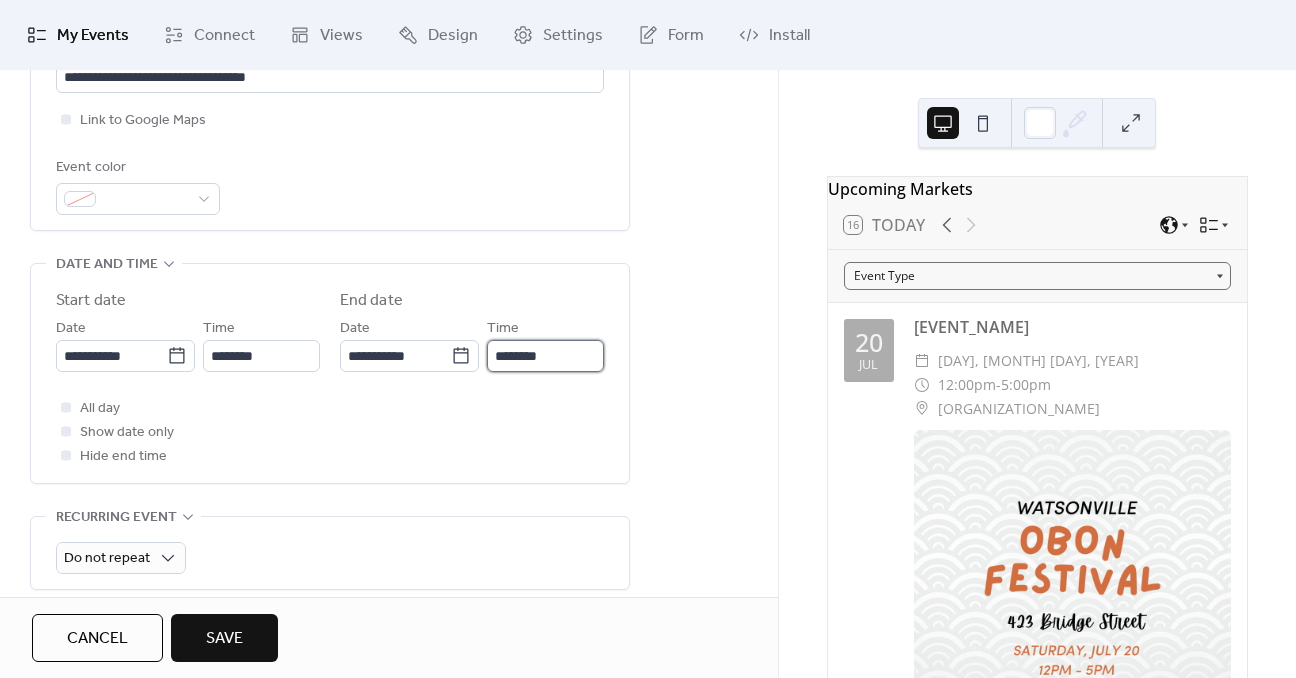 click on "********" at bounding box center [545, 356] 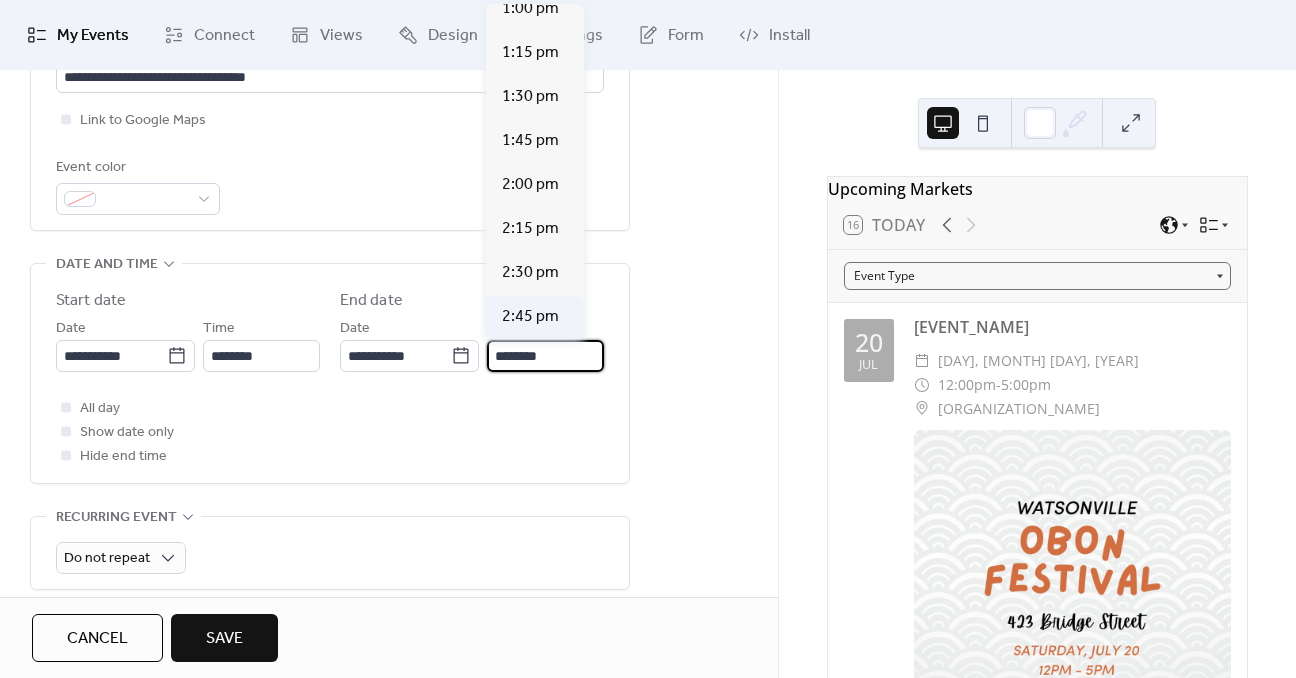scroll, scrollTop: 600, scrollLeft: 0, axis: vertical 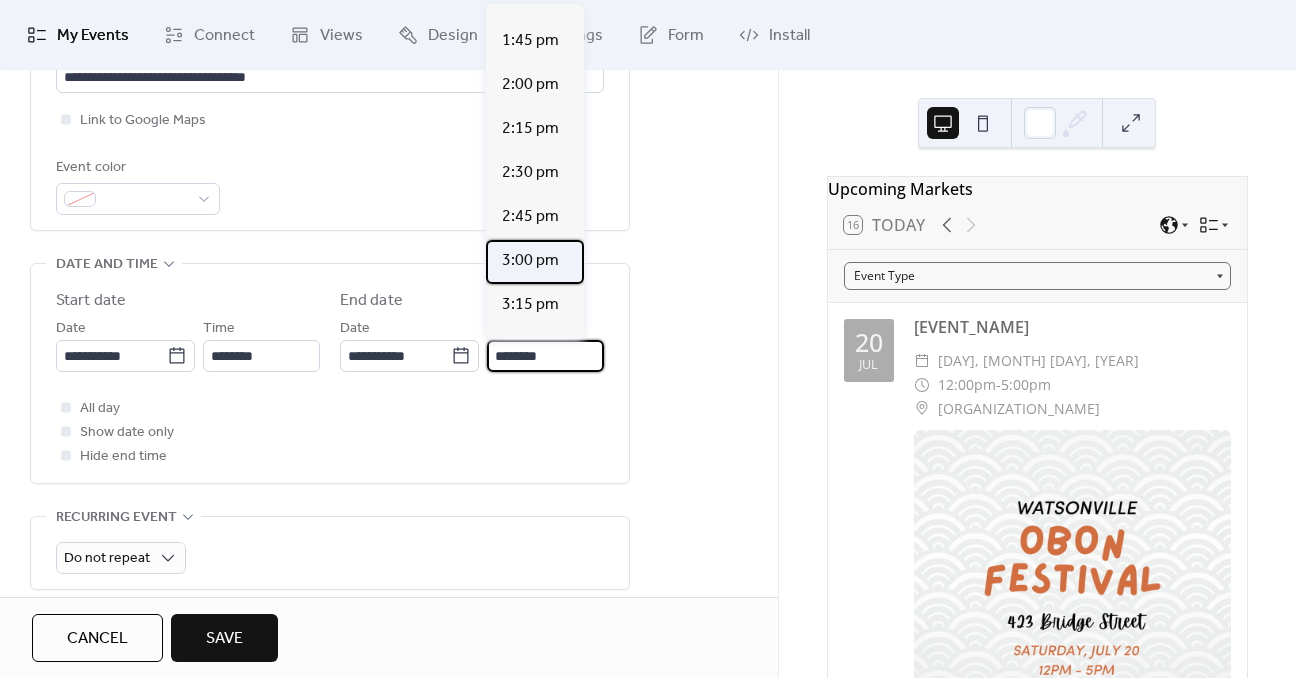 click on "3:00 pm" at bounding box center [530, 261] 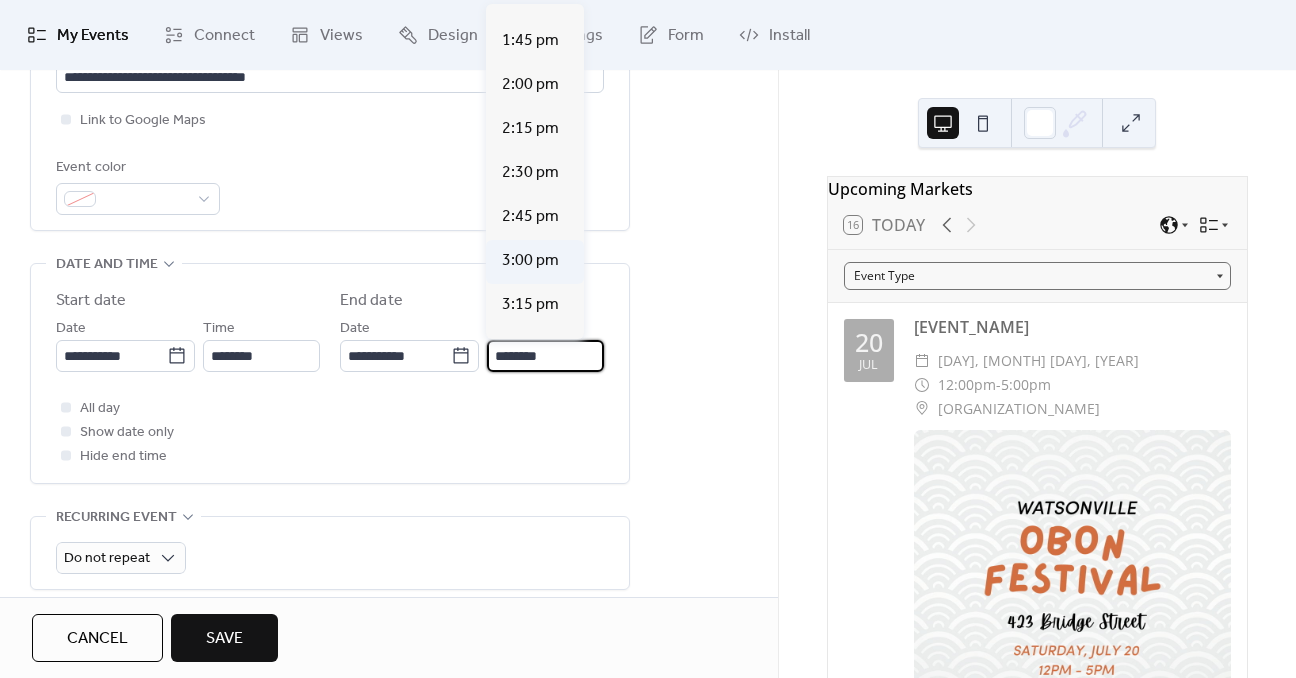 type on "*******" 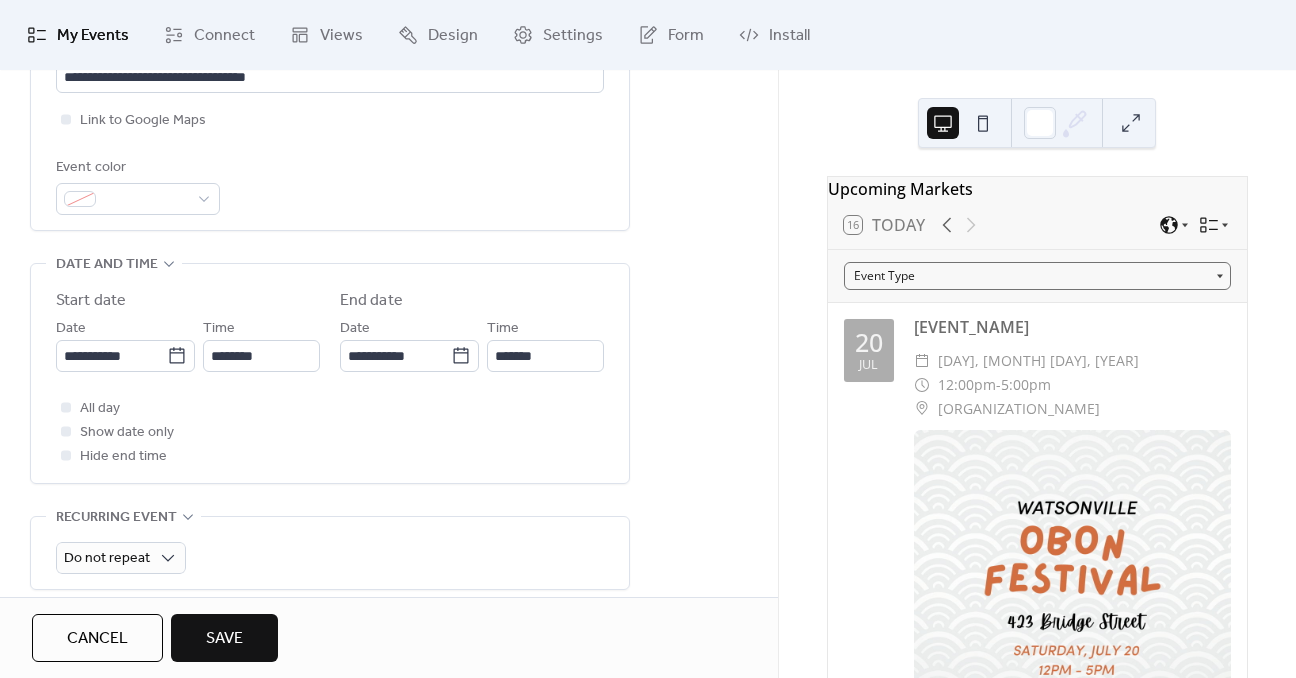 click on "All day Show date only Hide end time" at bounding box center [330, 432] 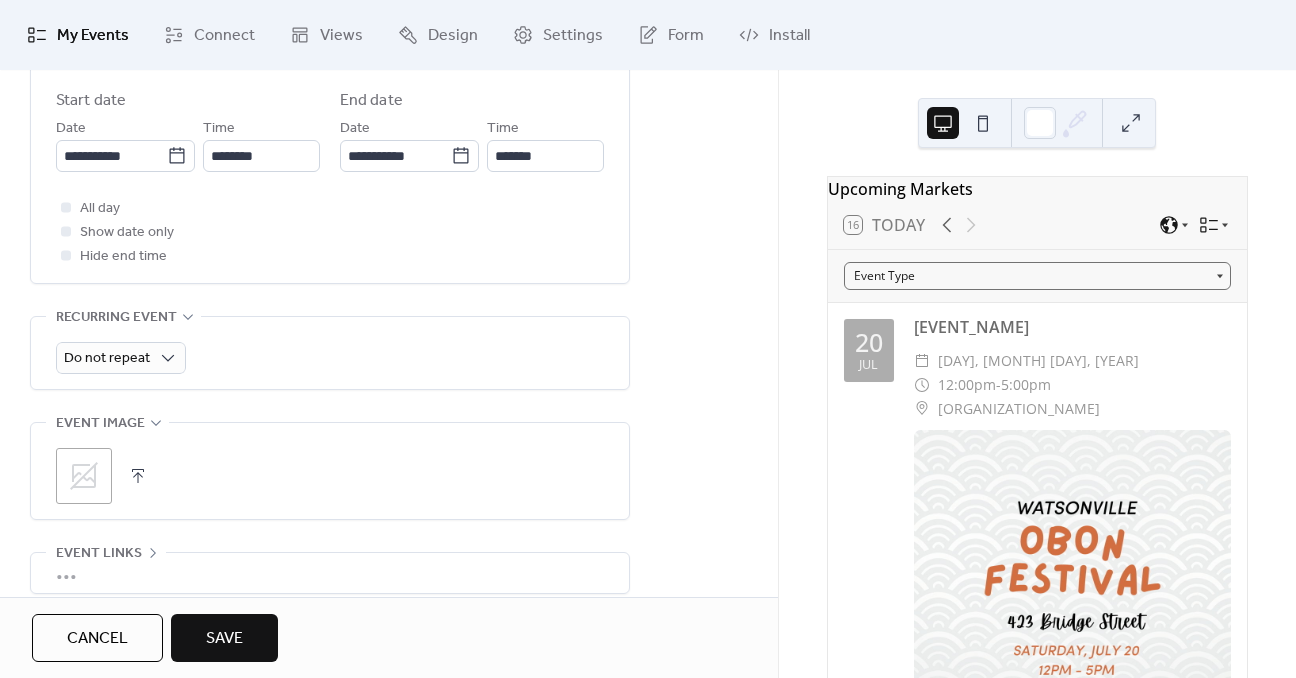 scroll, scrollTop: 864, scrollLeft: 0, axis: vertical 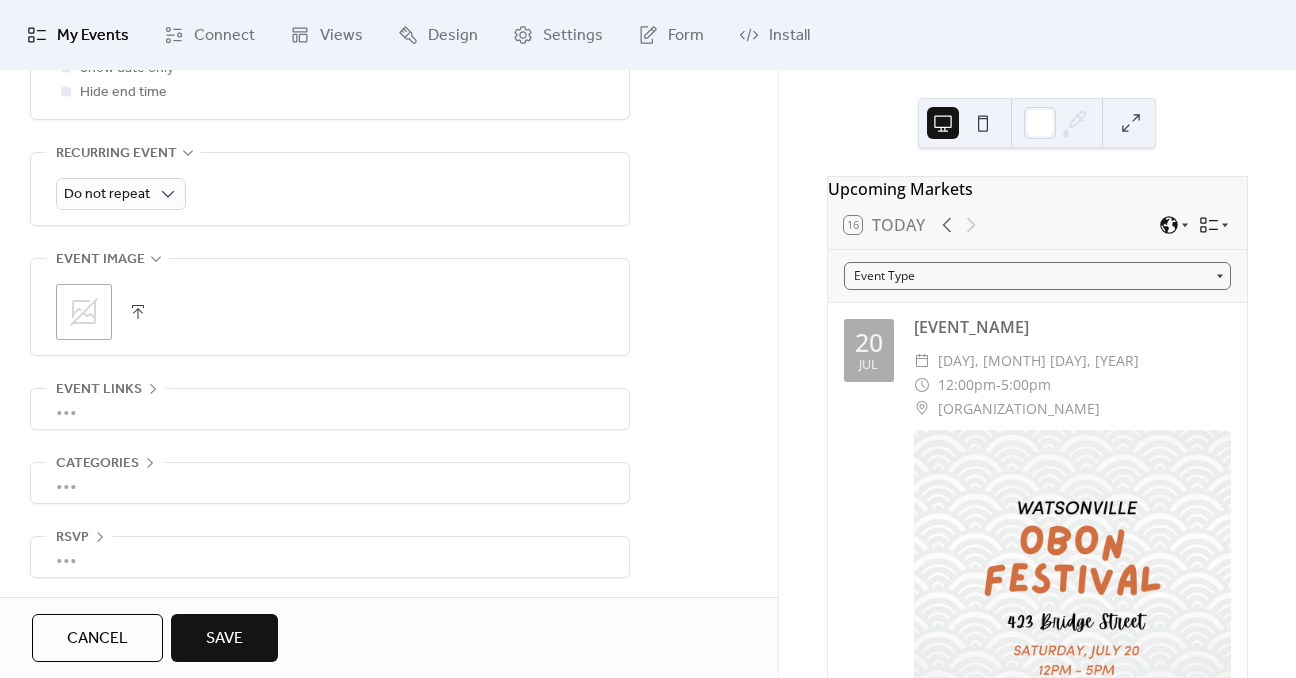 click at bounding box center (138, 312) 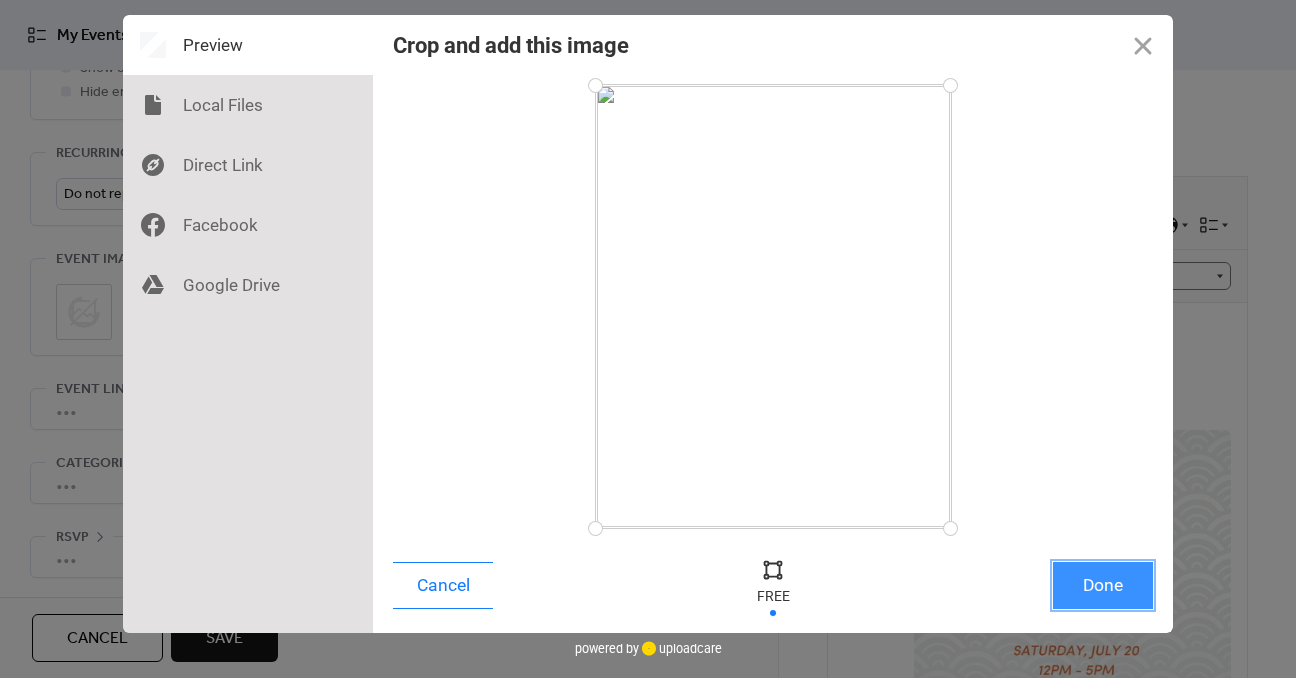 click on "Done" at bounding box center [1103, 585] 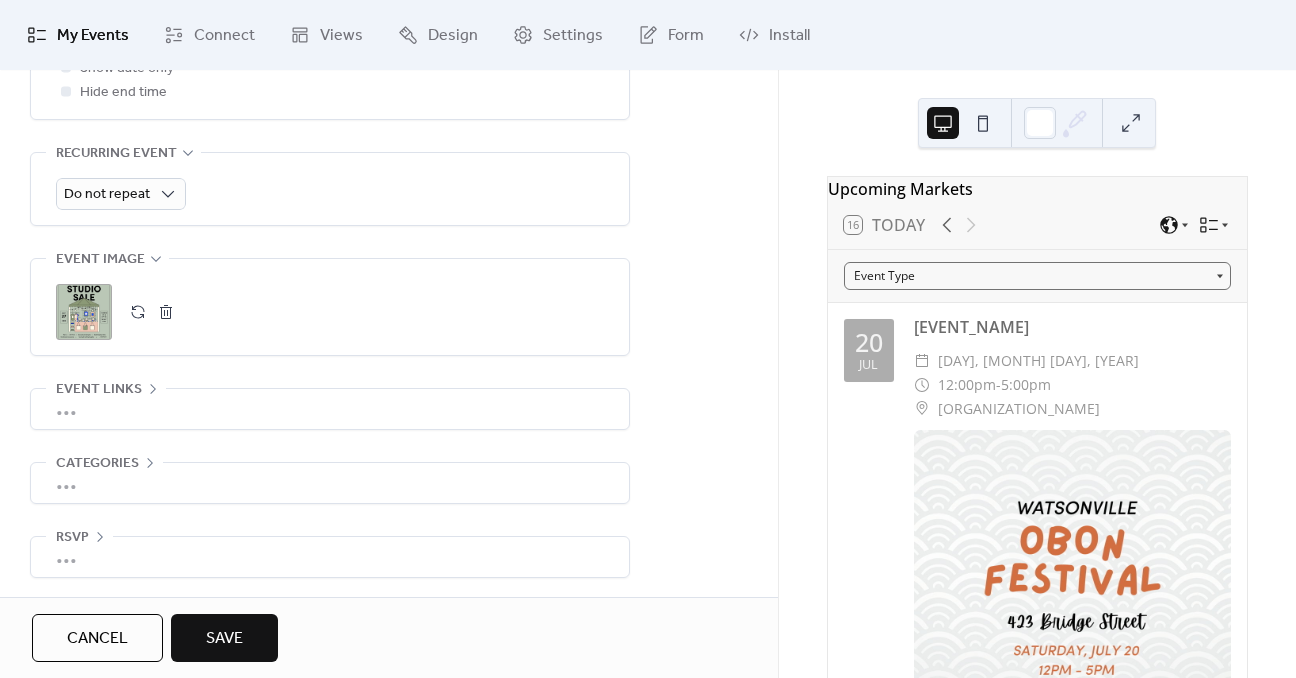 click on "•••" at bounding box center (330, 483) 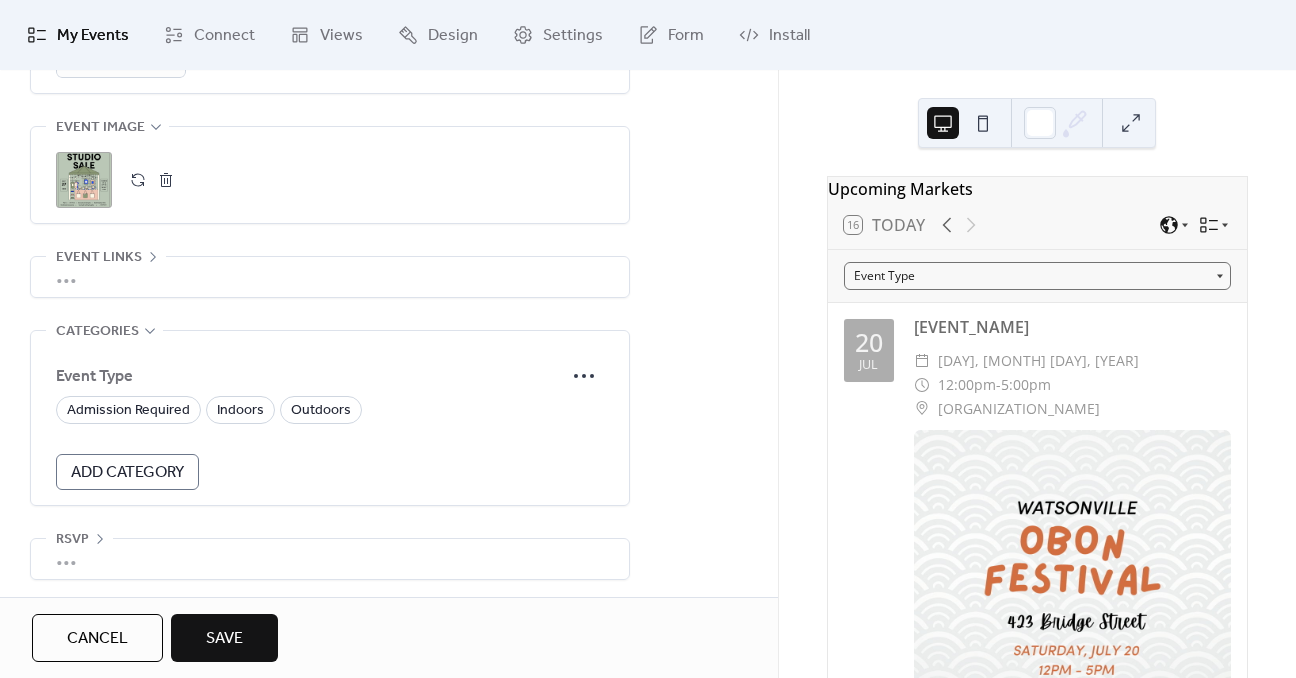 scroll, scrollTop: 998, scrollLeft: 0, axis: vertical 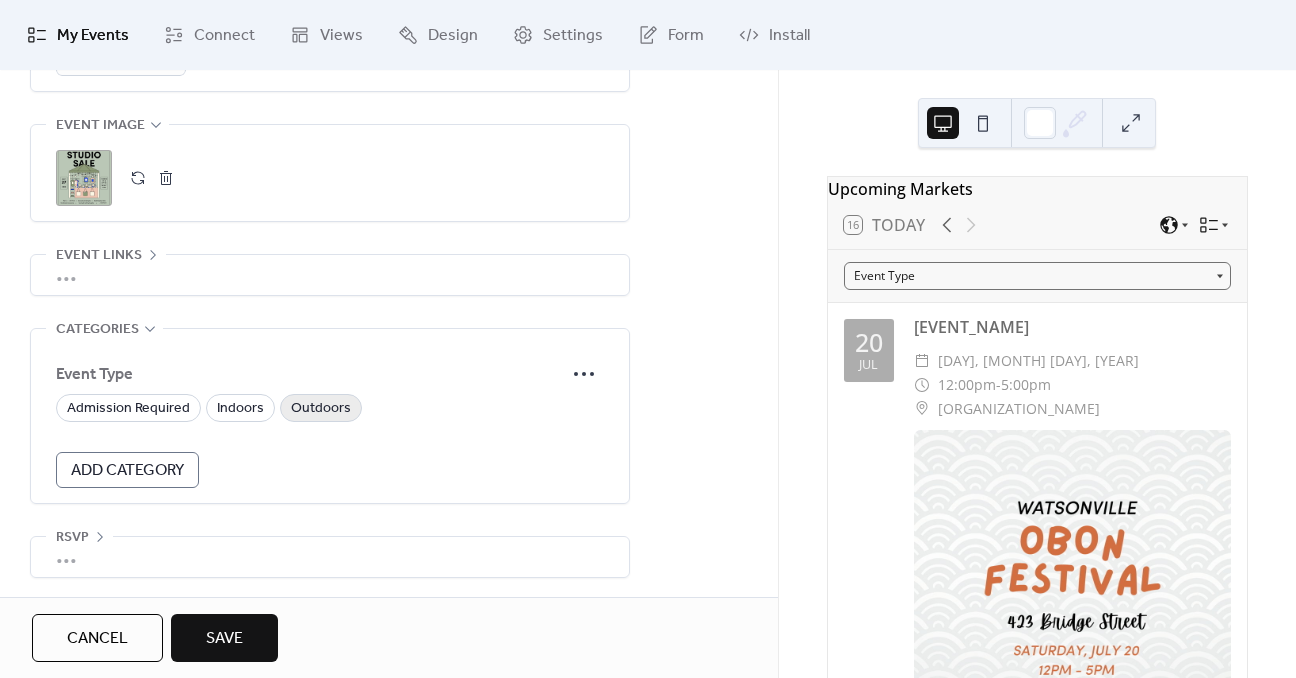click on "Outdoors" at bounding box center (321, 409) 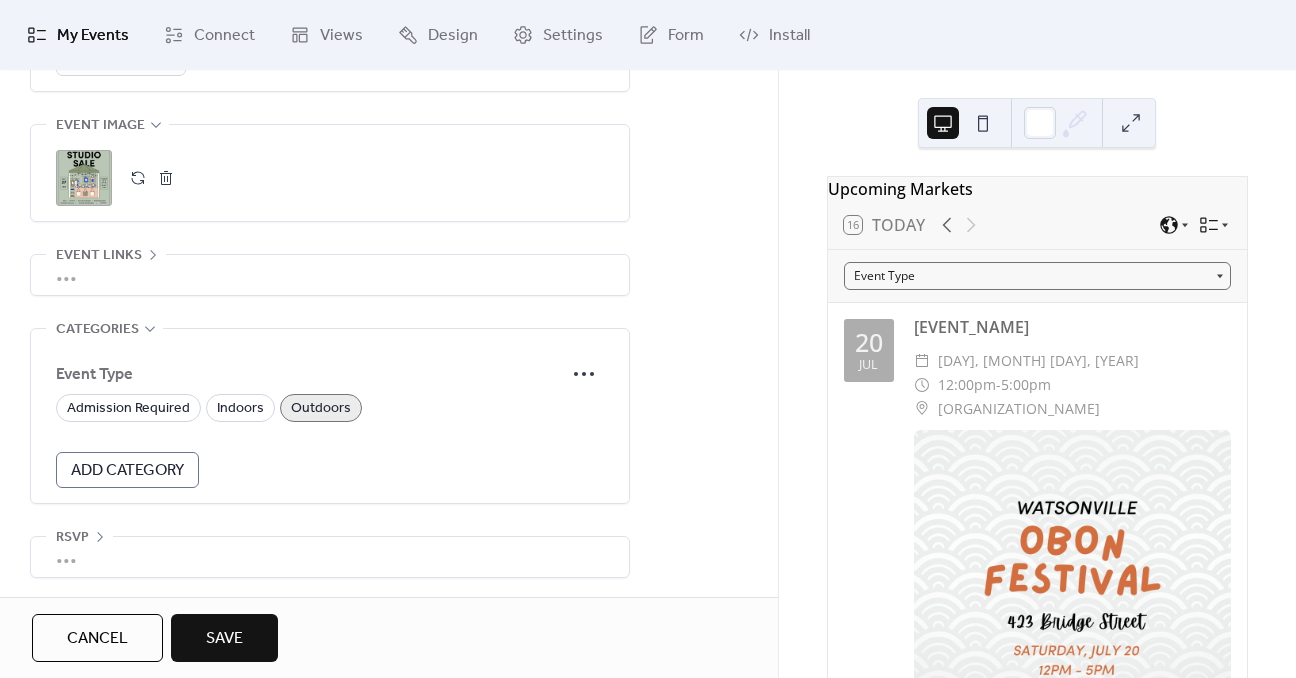 click 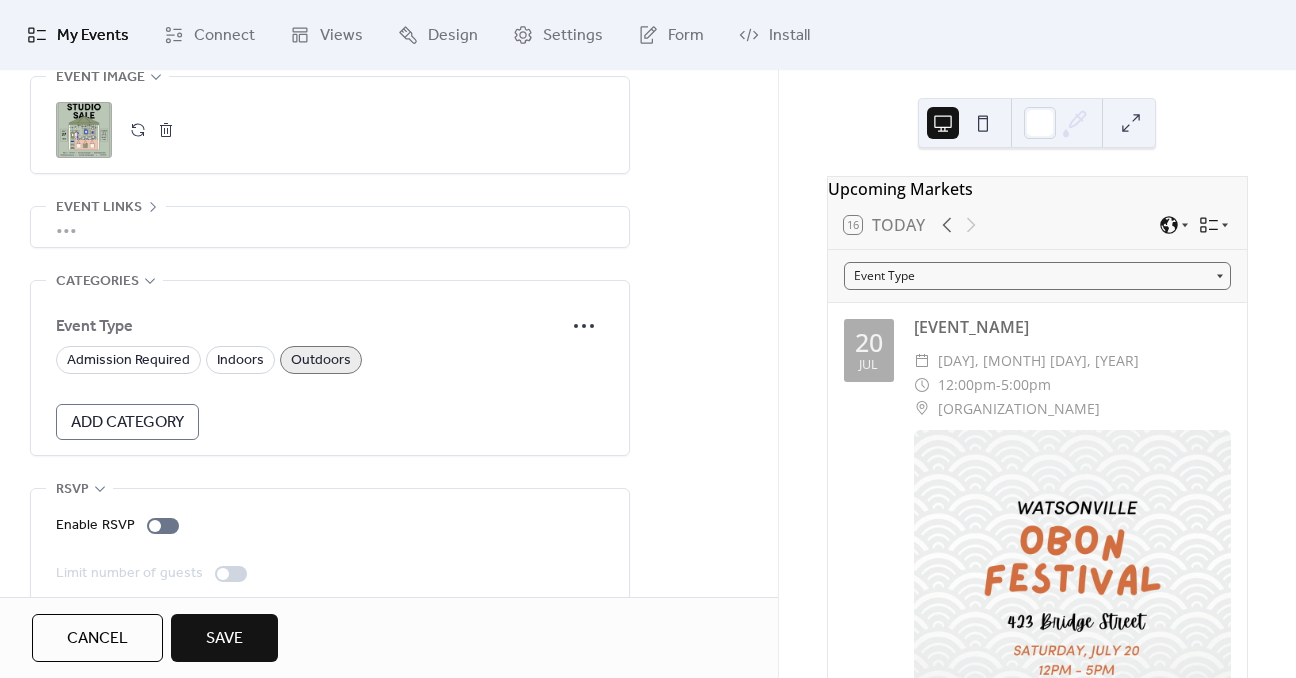 scroll, scrollTop: 1070, scrollLeft: 0, axis: vertical 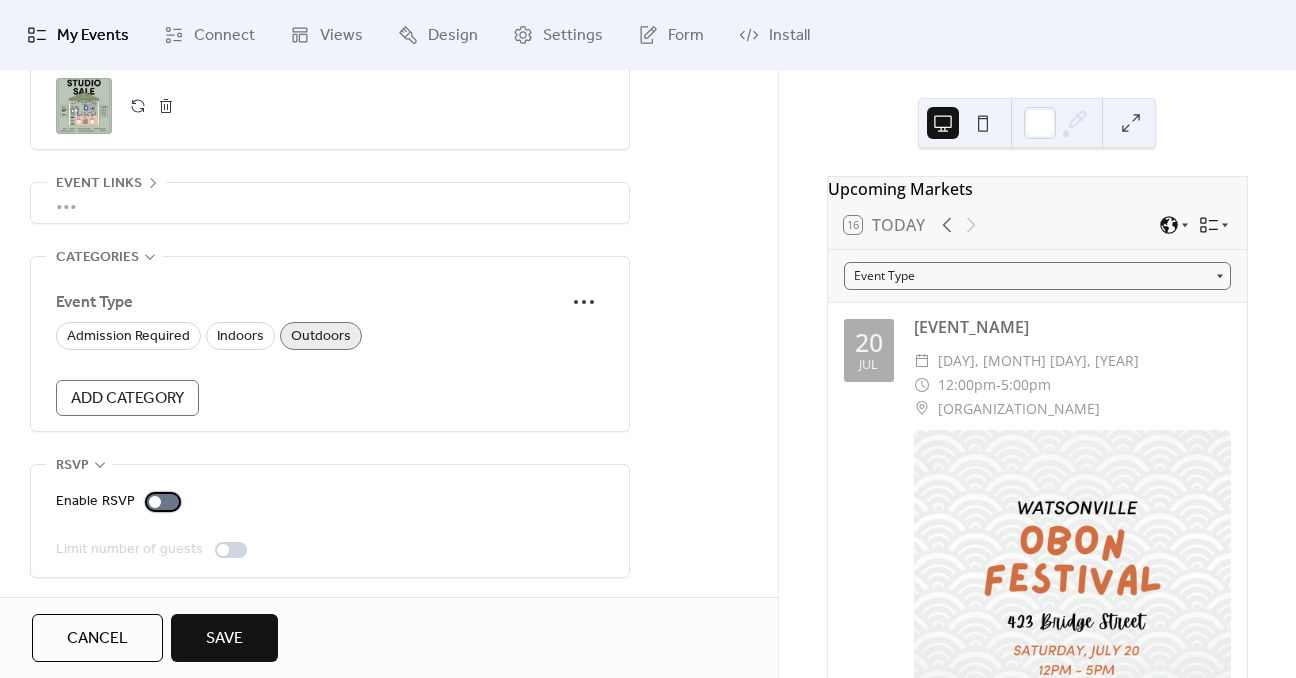 click at bounding box center [163, 502] 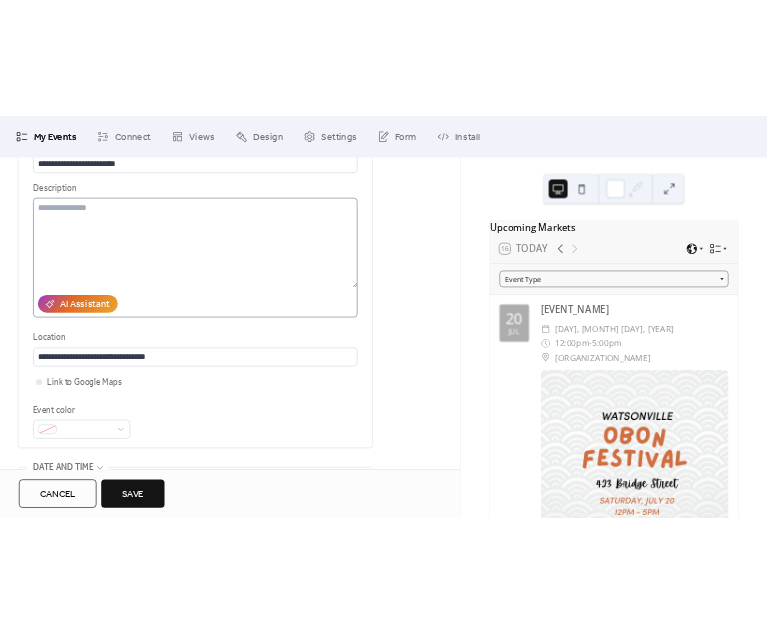 scroll, scrollTop: 0, scrollLeft: 0, axis: both 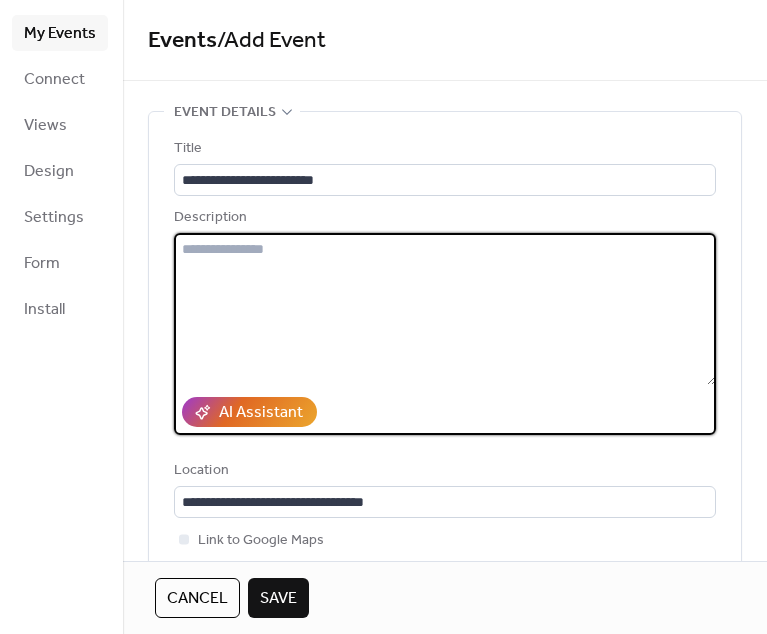 click at bounding box center [445, 309] 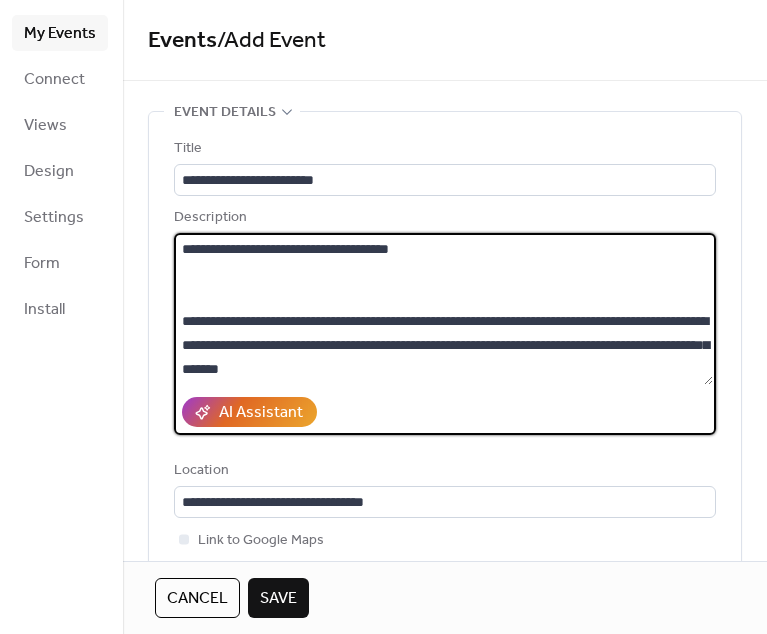 scroll, scrollTop: 336, scrollLeft: 0, axis: vertical 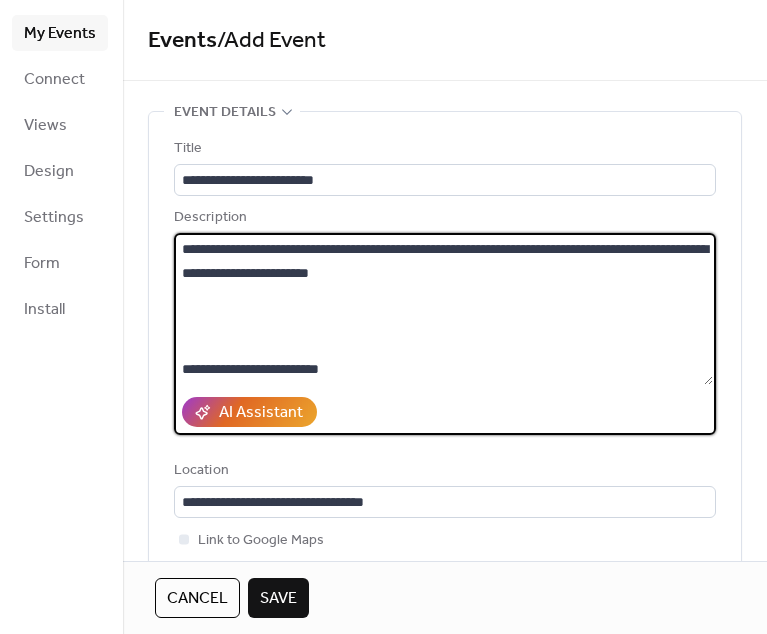 drag, startPoint x: 216, startPoint y: 282, endPoint x: 220, endPoint y: 316, distance: 34.234486 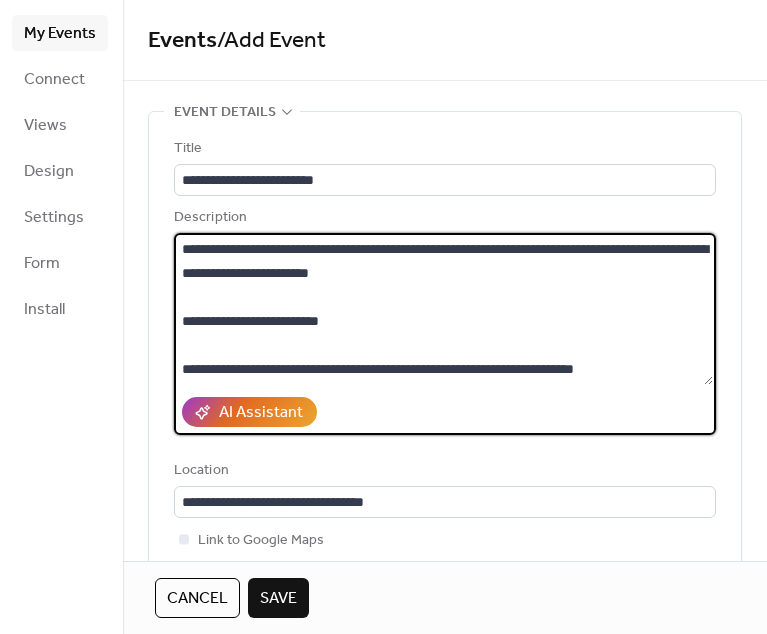 scroll, scrollTop: 100, scrollLeft: 0, axis: vertical 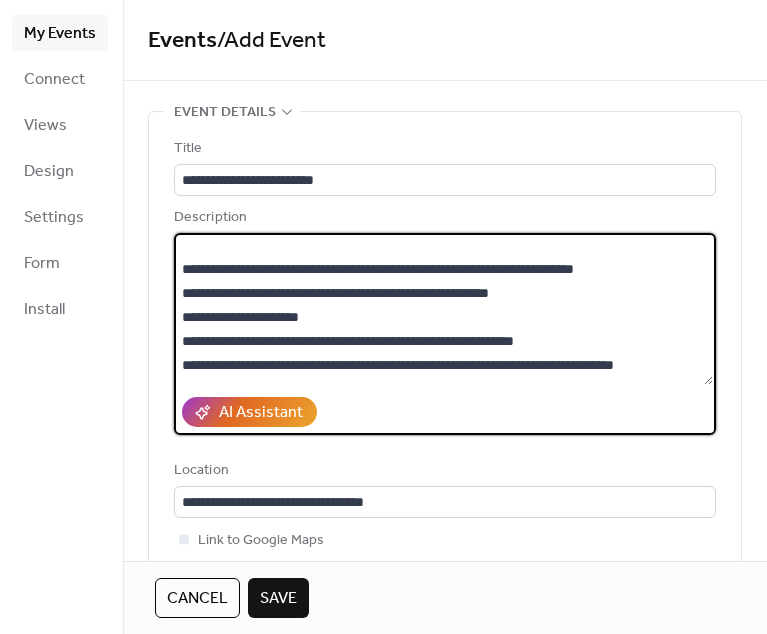 click on "**********" at bounding box center (443, 309) 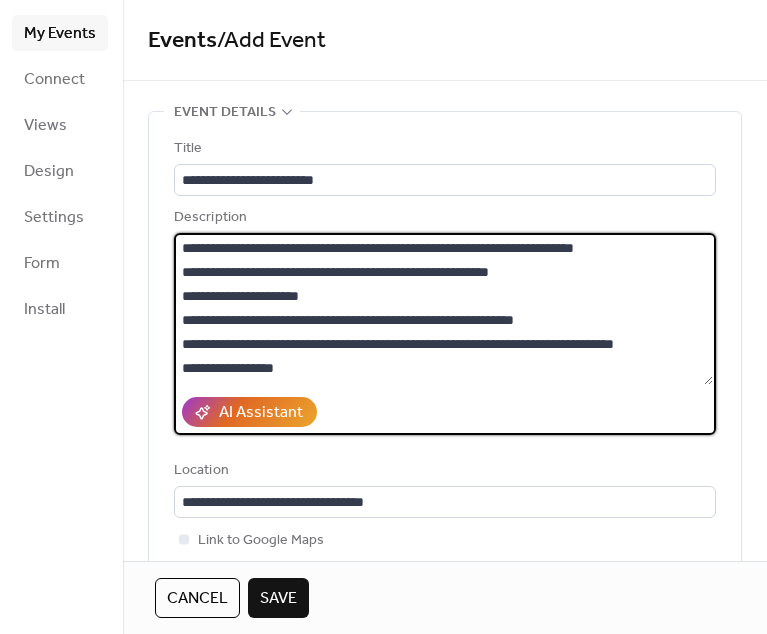 scroll, scrollTop: 0, scrollLeft: 0, axis: both 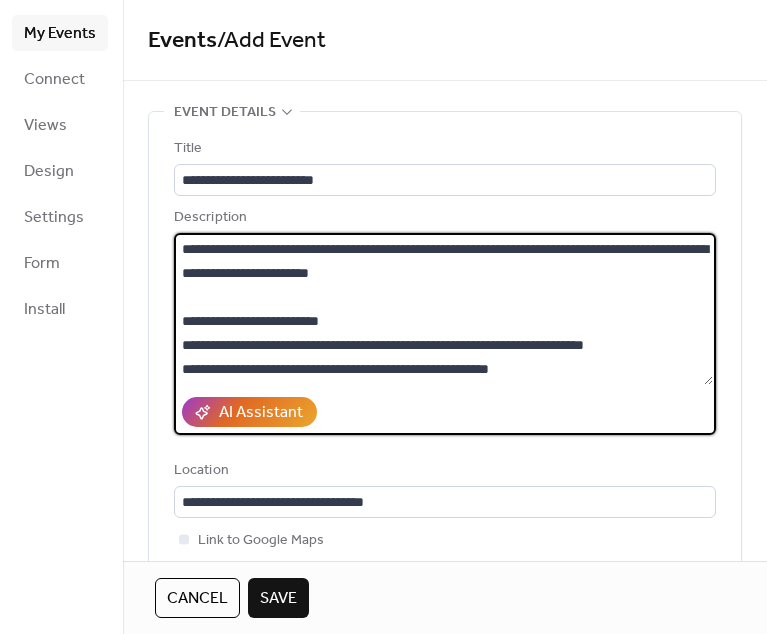 paste on "**" 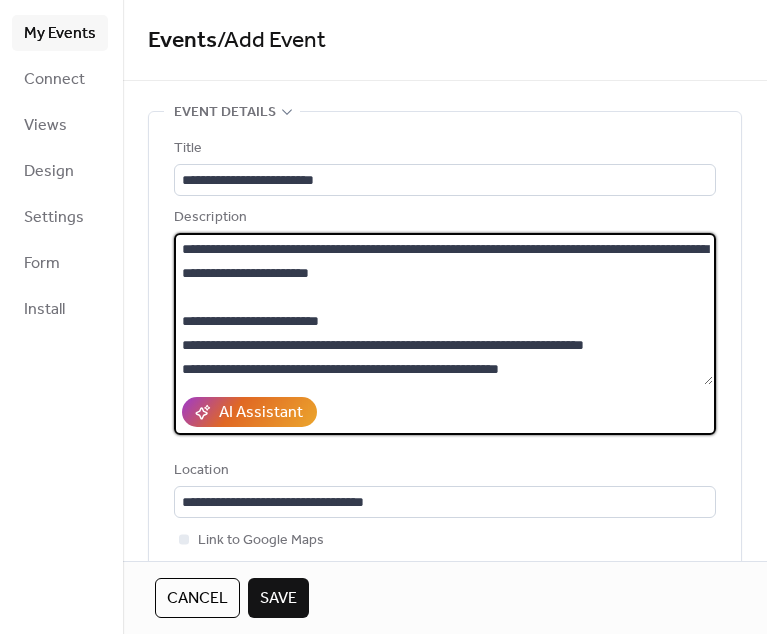 scroll, scrollTop: 20, scrollLeft: 0, axis: vertical 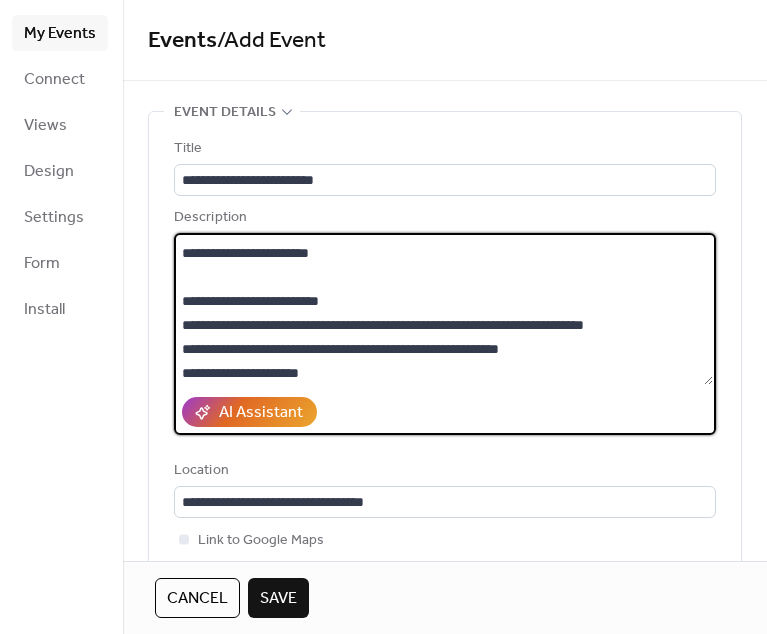 paste on "**" 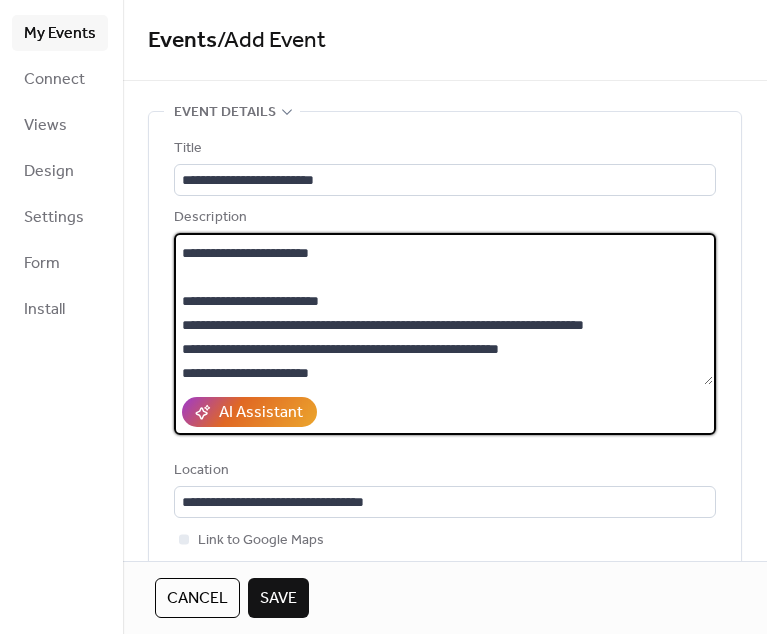 scroll, scrollTop: 44, scrollLeft: 0, axis: vertical 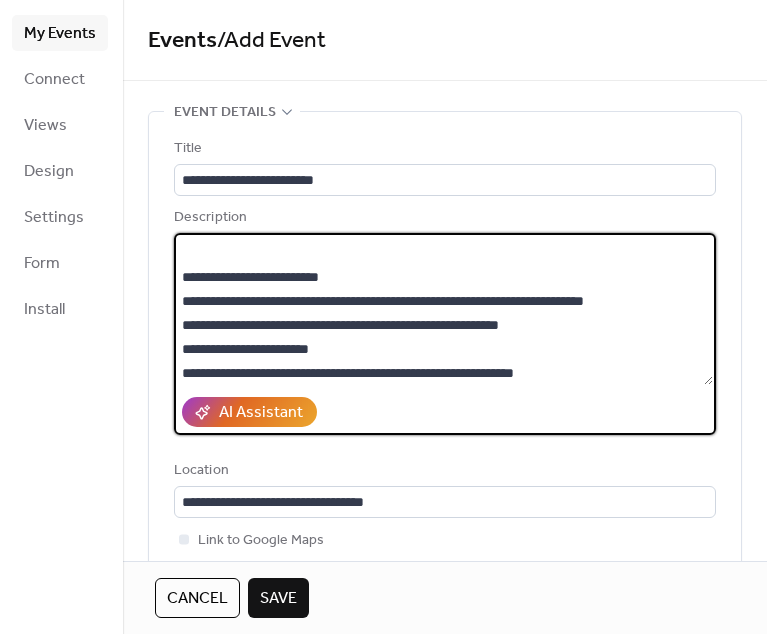 paste on "**" 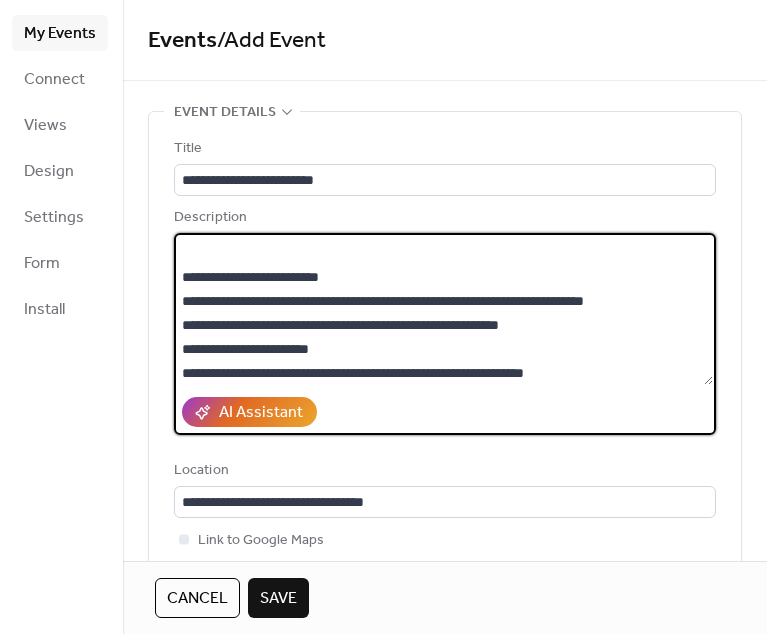 scroll, scrollTop: 68, scrollLeft: 0, axis: vertical 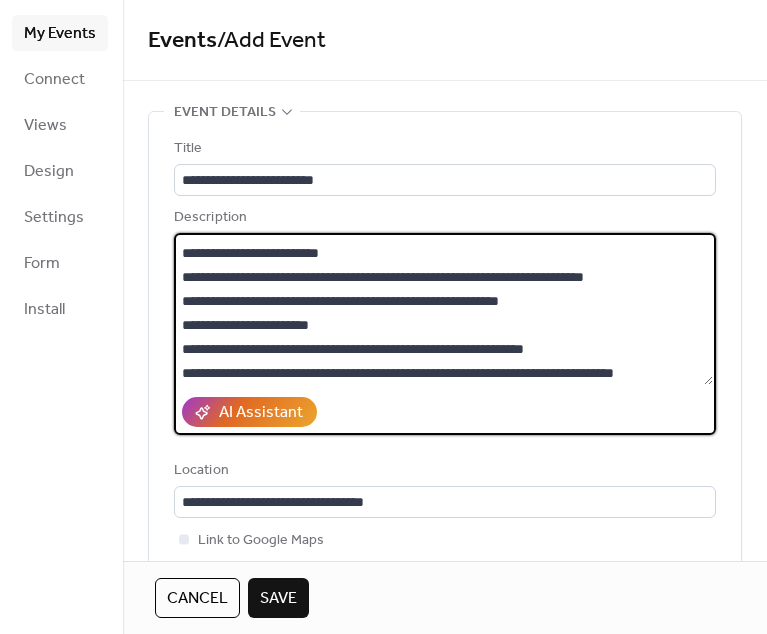 paste on "**" 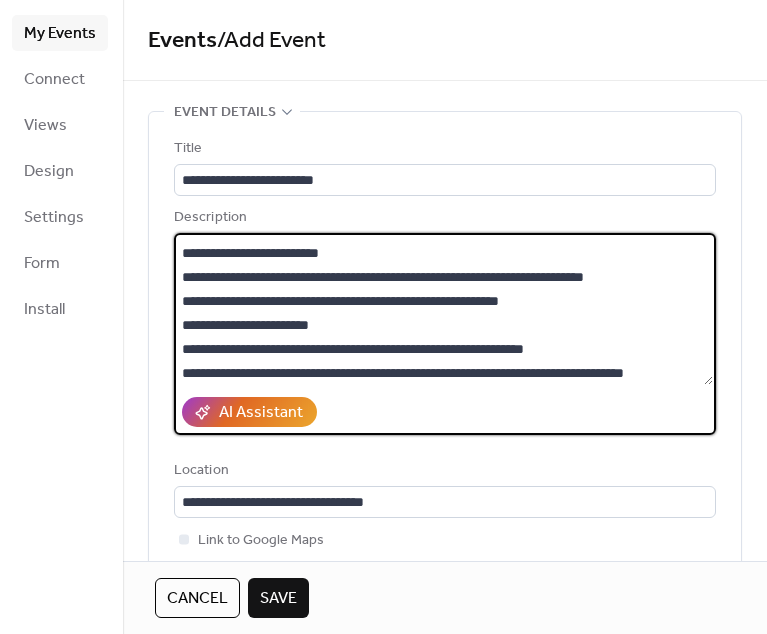 scroll, scrollTop: 92, scrollLeft: 0, axis: vertical 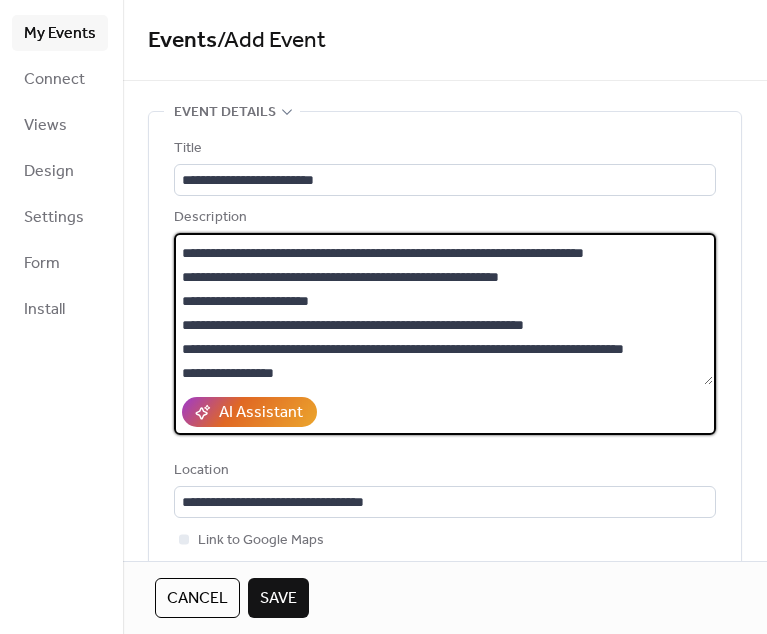 paste on "**" 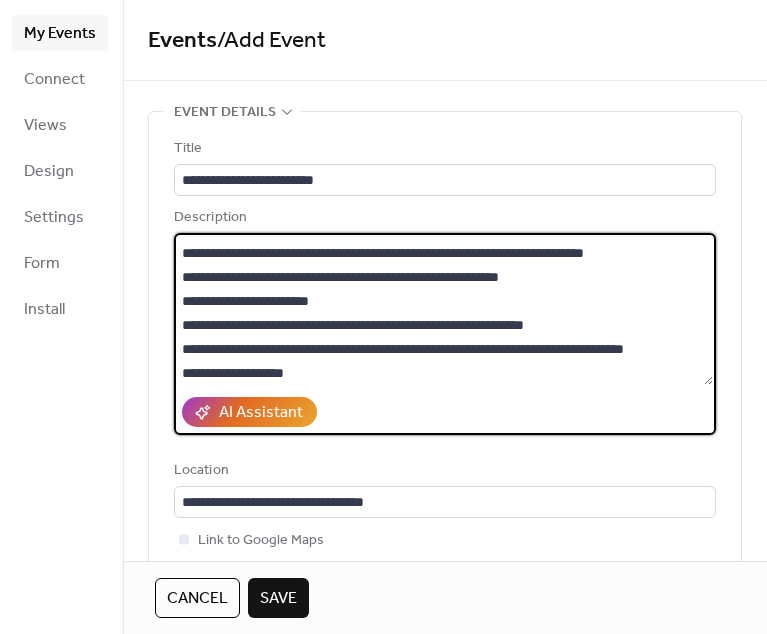 scroll, scrollTop: 116, scrollLeft: 0, axis: vertical 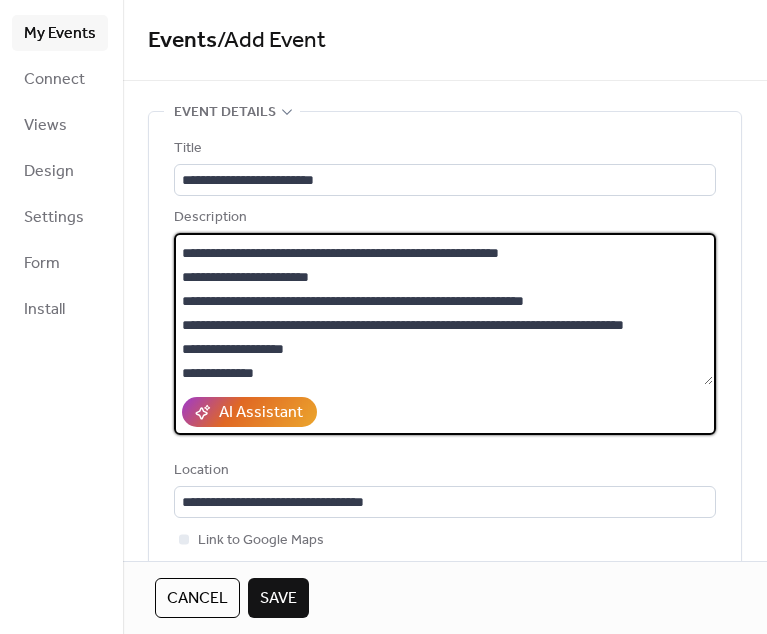 paste on "**" 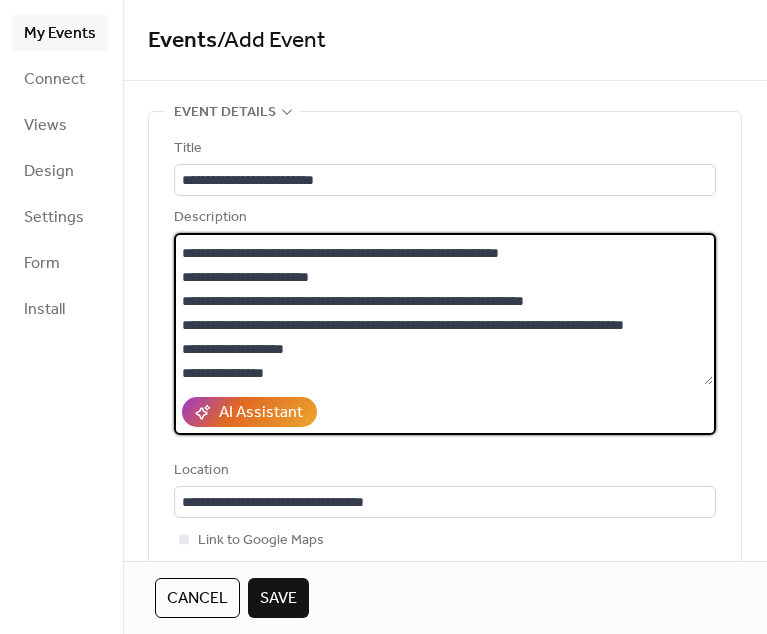 scroll, scrollTop: 140, scrollLeft: 0, axis: vertical 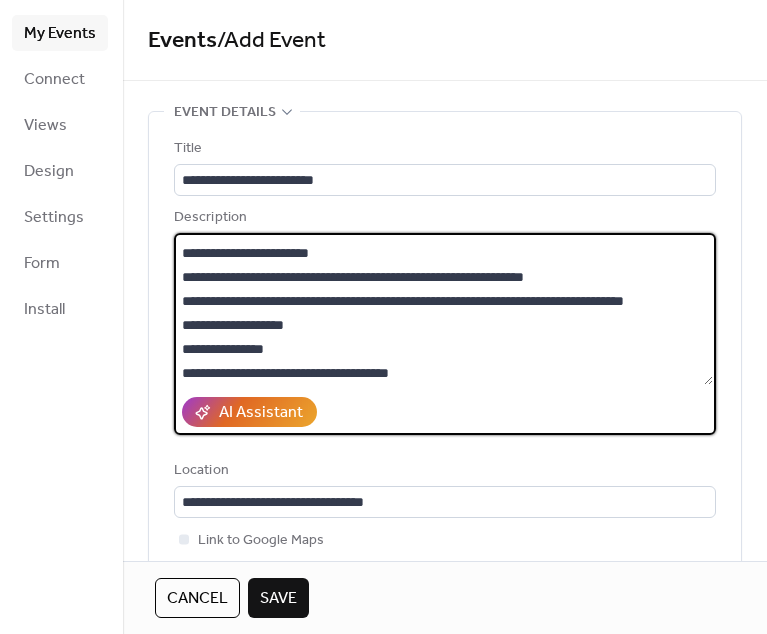 paste on "**" 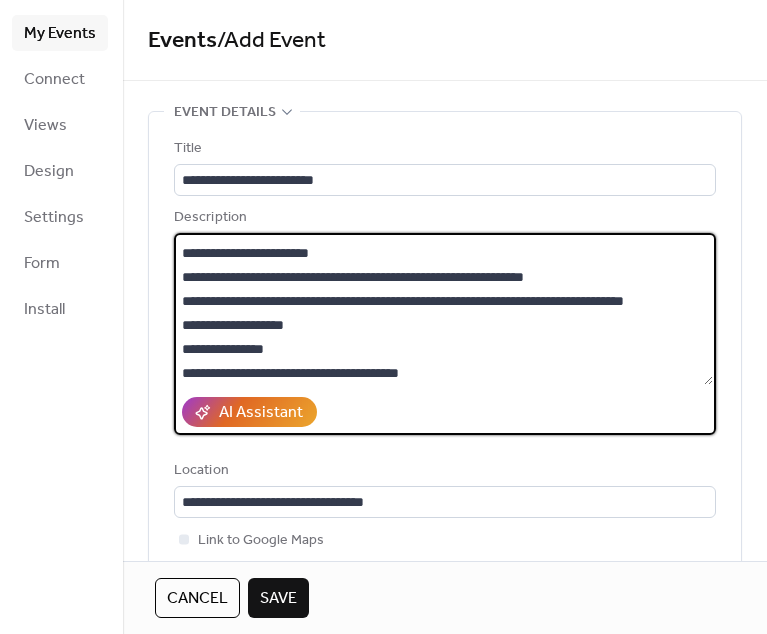 scroll, scrollTop: 164, scrollLeft: 0, axis: vertical 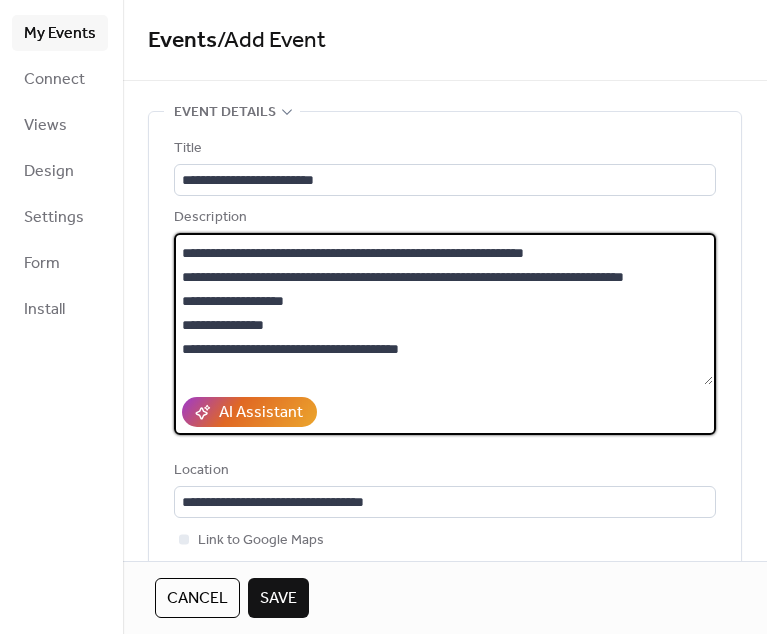 paste on "**" 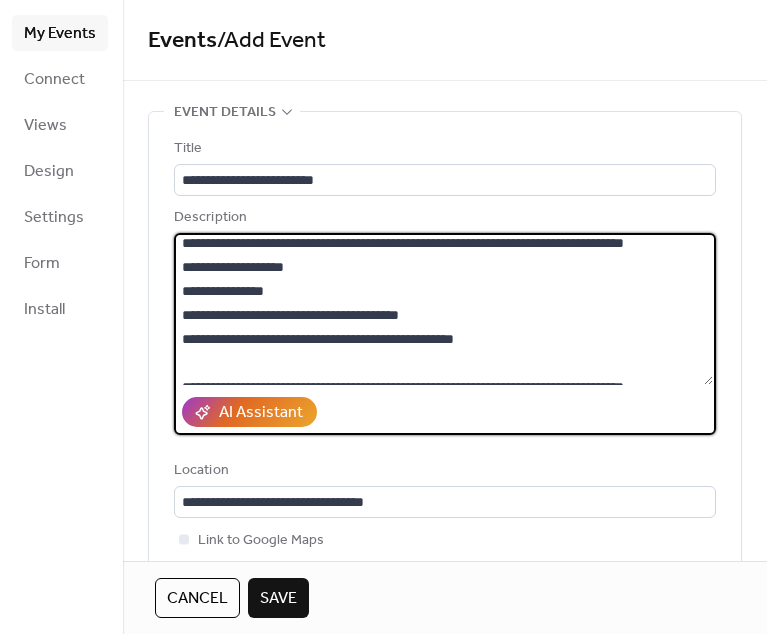 scroll, scrollTop: 216, scrollLeft: 0, axis: vertical 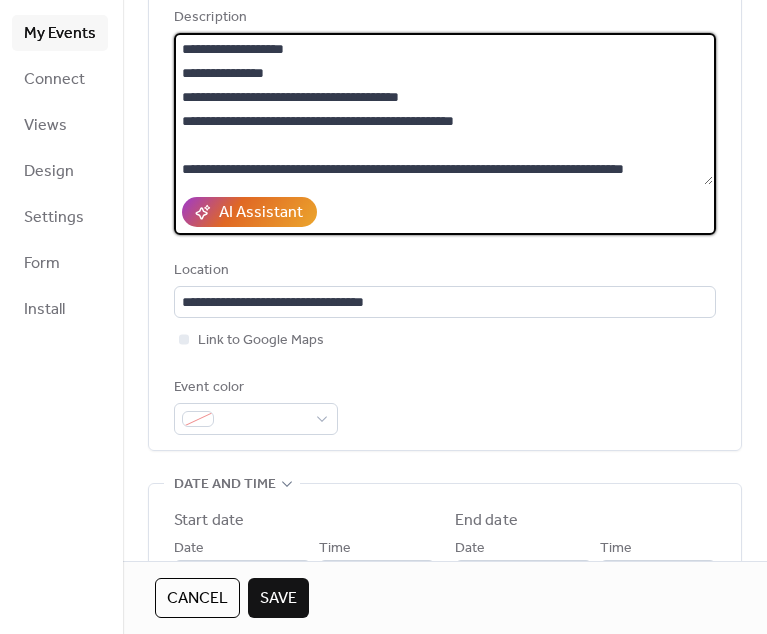 type on "**********" 